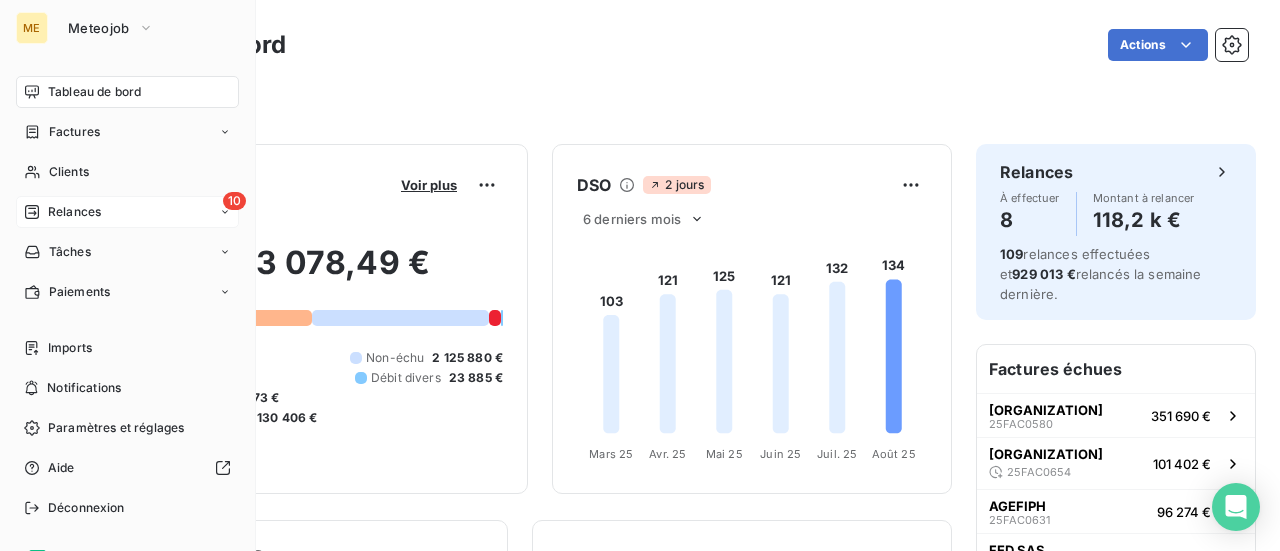 scroll, scrollTop: 0, scrollLeft: 0, axis: both 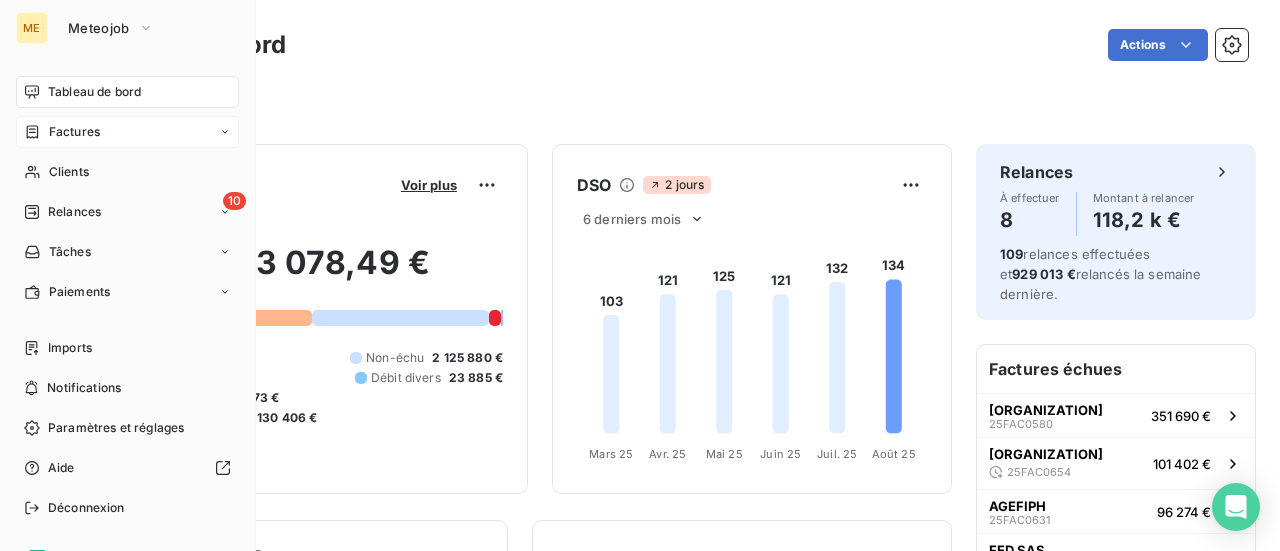 click on "Factures" at bounding box center [74, 132] 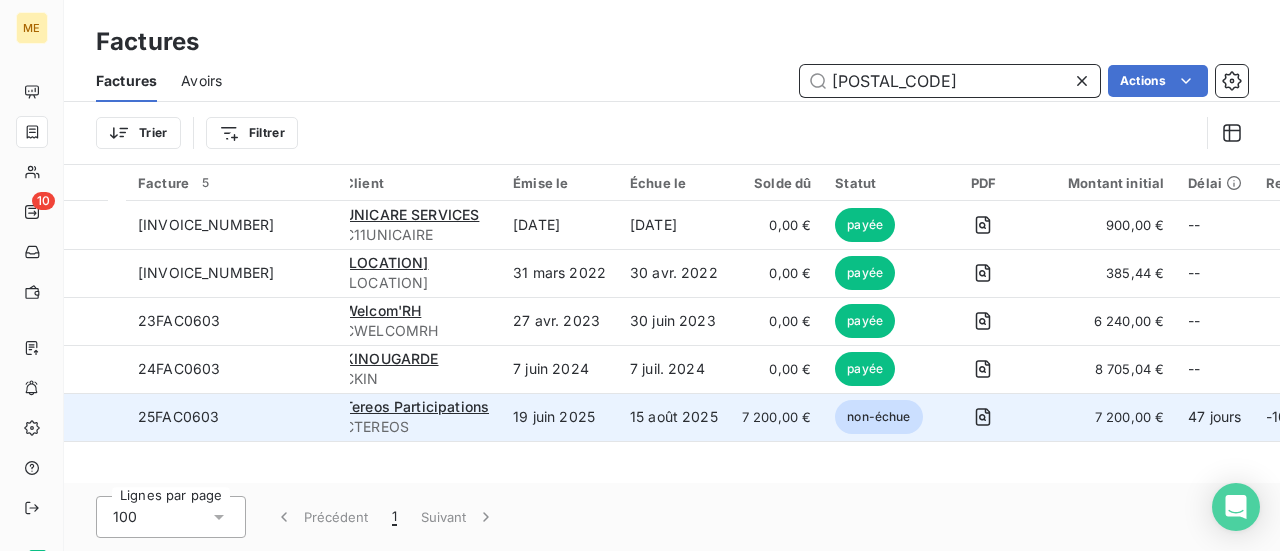 type on "[POSTAL_CODE]" 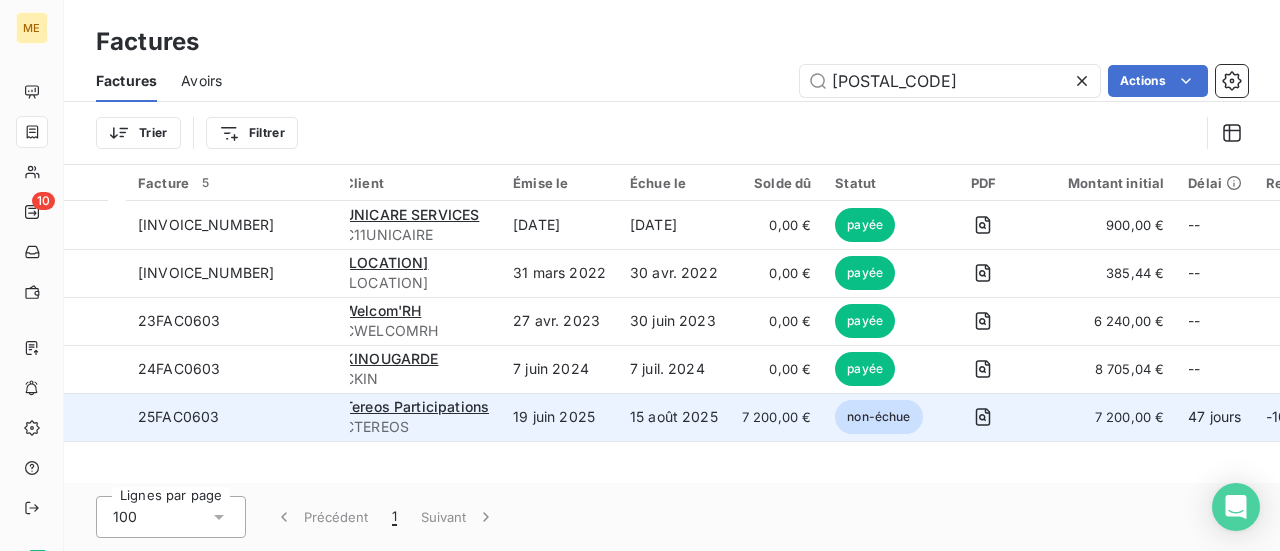 click on "CTEREOS" at bounding box center (416, 427) 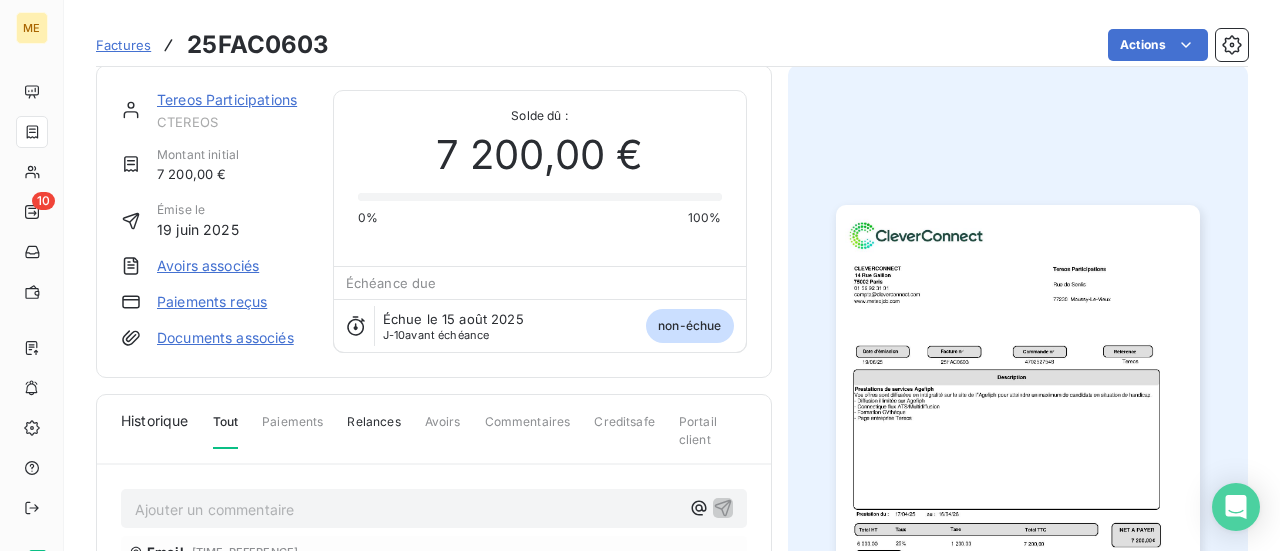 scroll, scrollTop: 0, scrollLeft: 0, axis: both 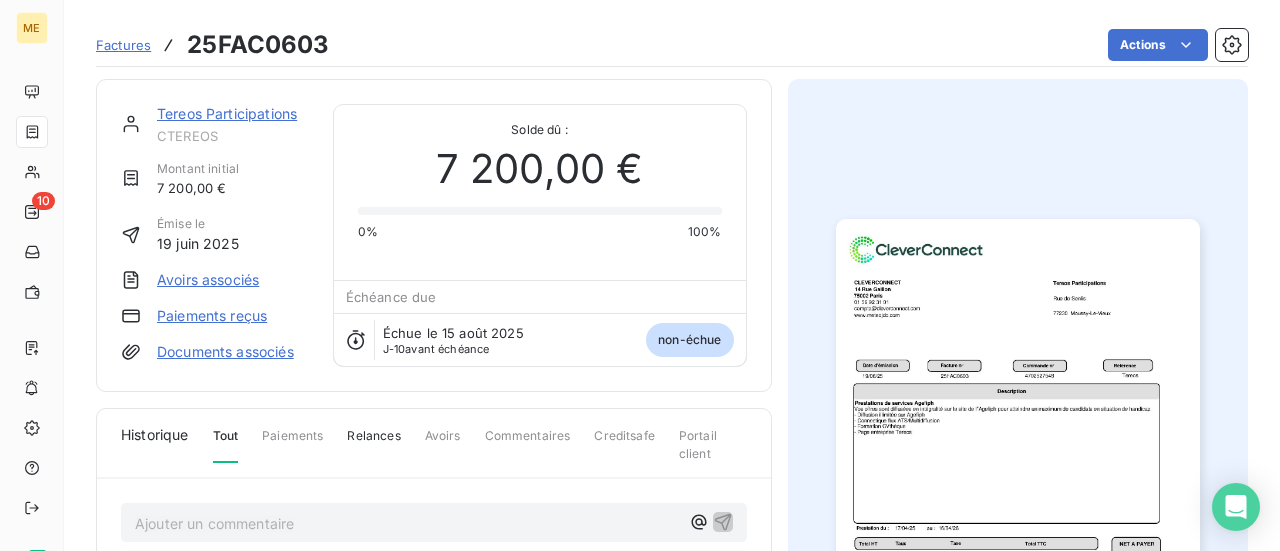 click on "Tereos Participations" at bounding box center [227, 113] 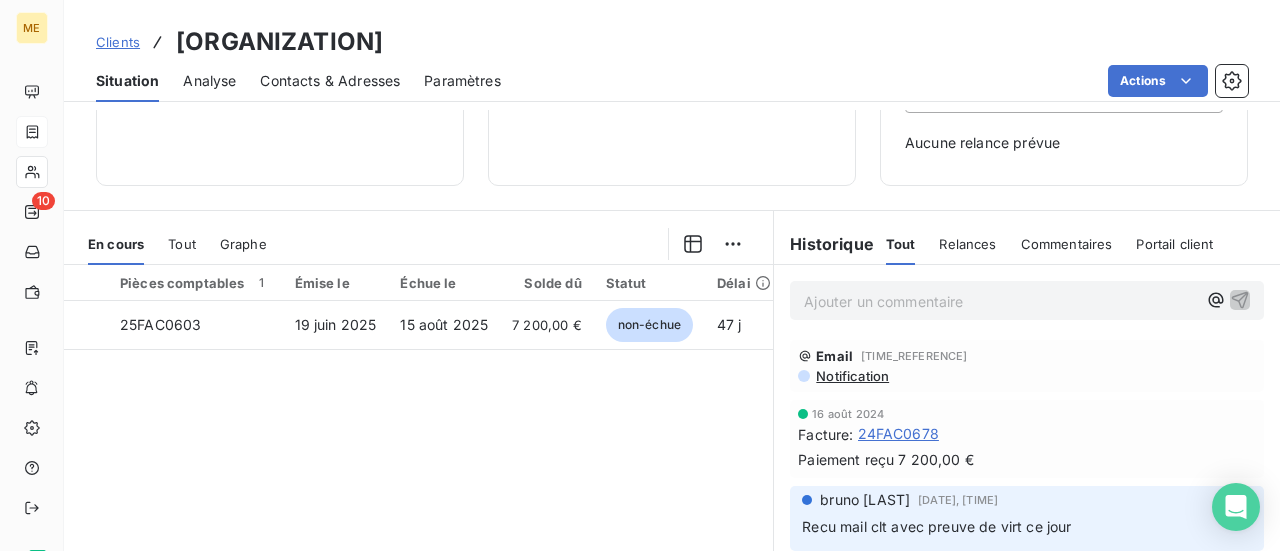 scroll, scrollTop: 300, scrollLeft: 0, axis: vertical 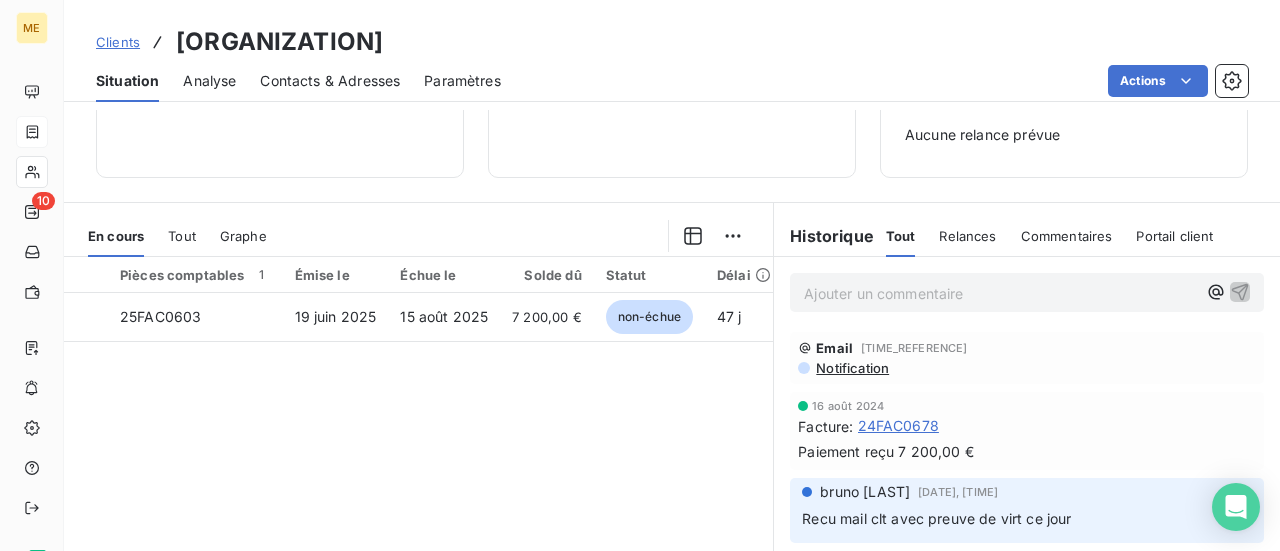 click on "Ajouter un commentaire ﻿" at bounding box center [1001, 293] 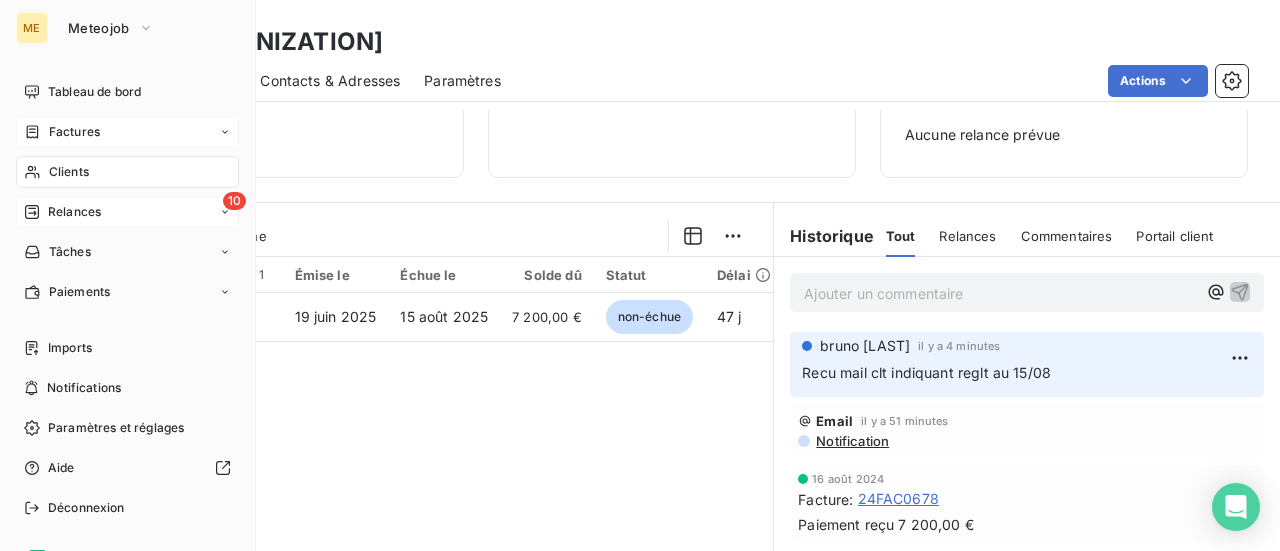 click on "Relances" at bounding box center [74, 212] 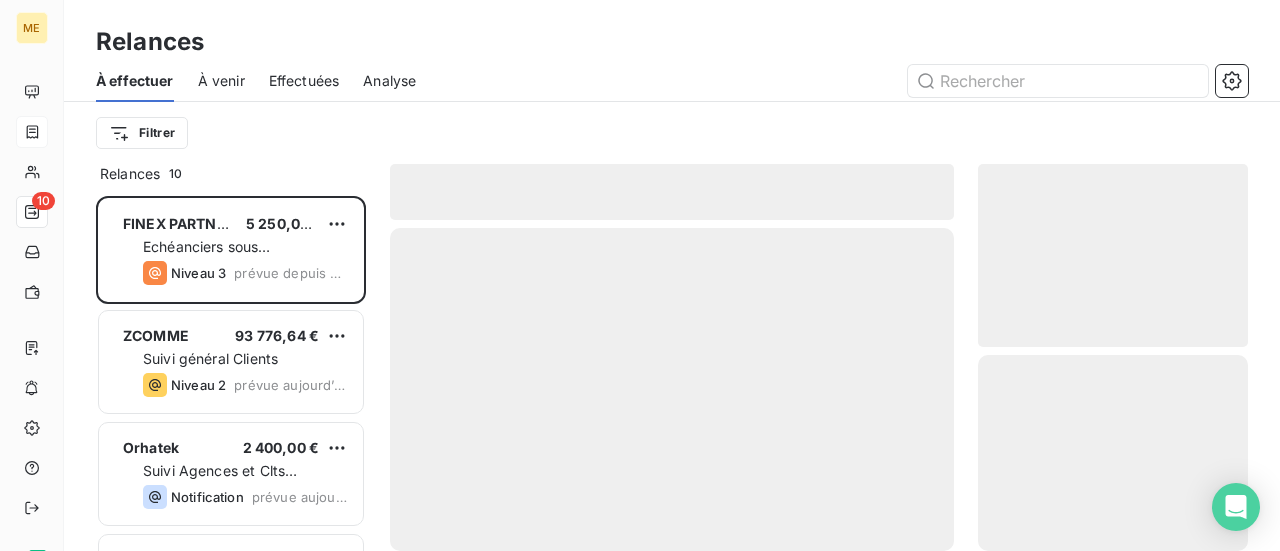 scroll, scrollTop: 16, scrollLeft: 16, axis: both 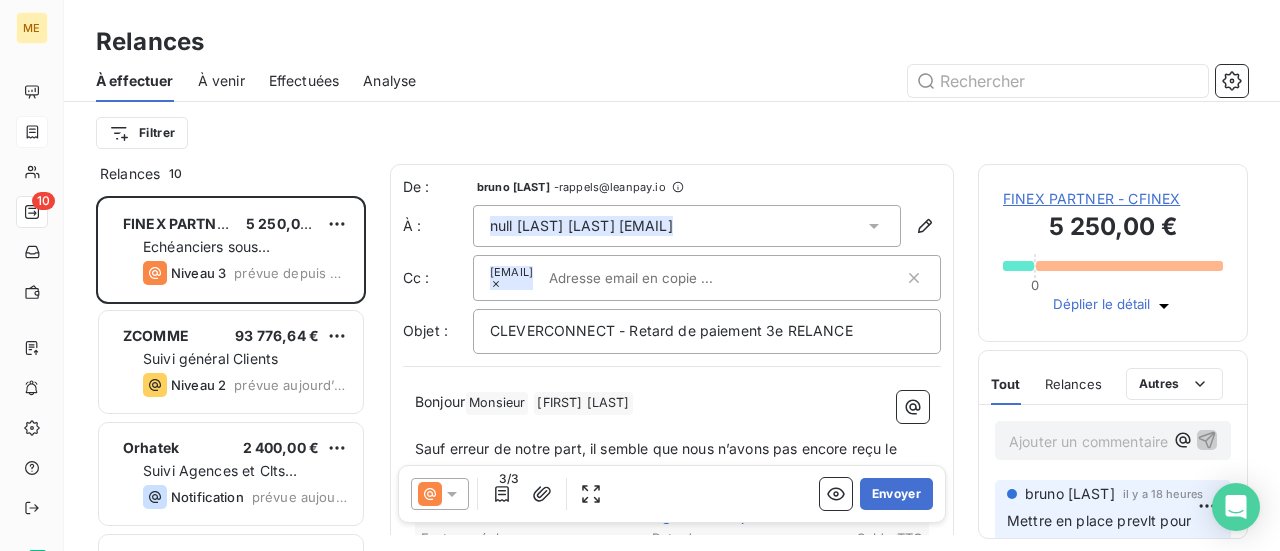 click on "FINEX PARTNER - CFINEX" at bounding box center (1113, 199) 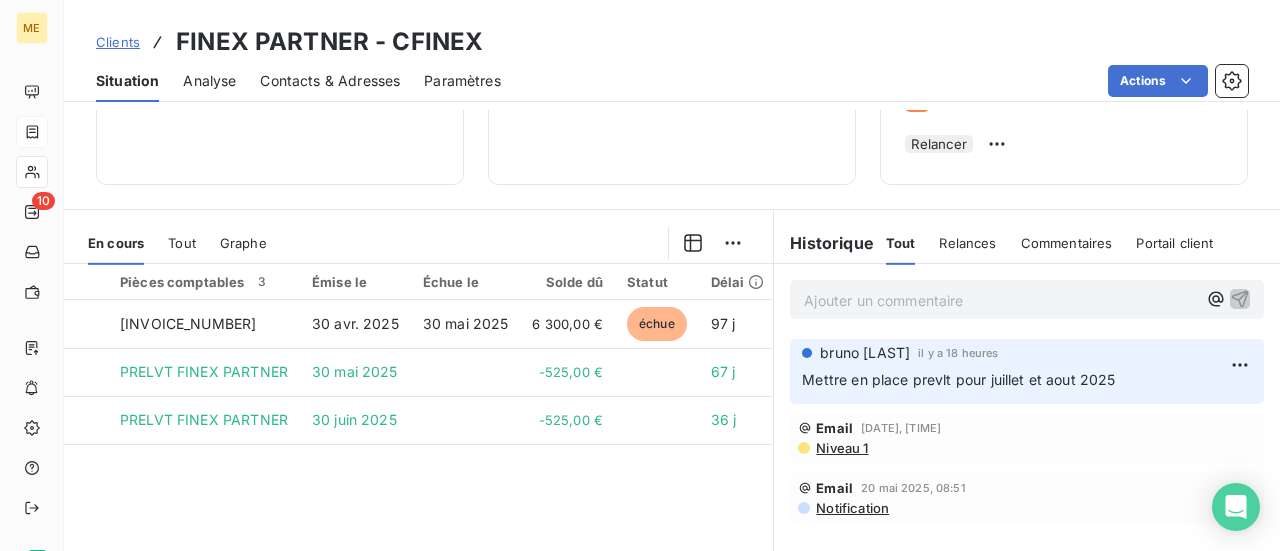 scroll, scrollTop: 400, scrollLeft: 0, axis: vertical 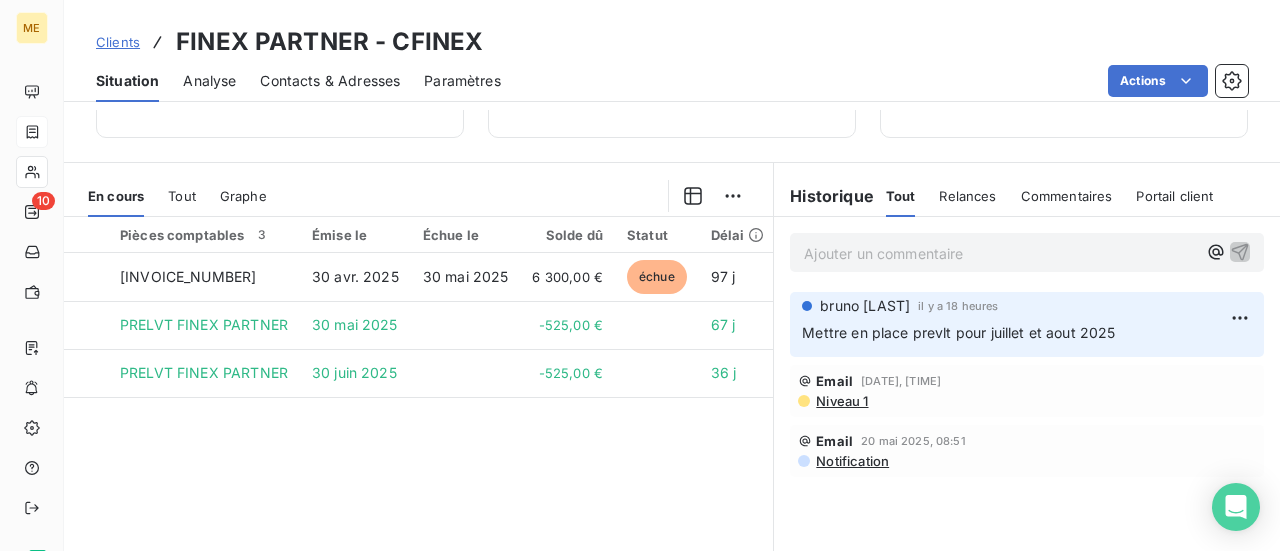 click on "Ajouter un commentaire ﻿" at bounding box center [1001, 253] 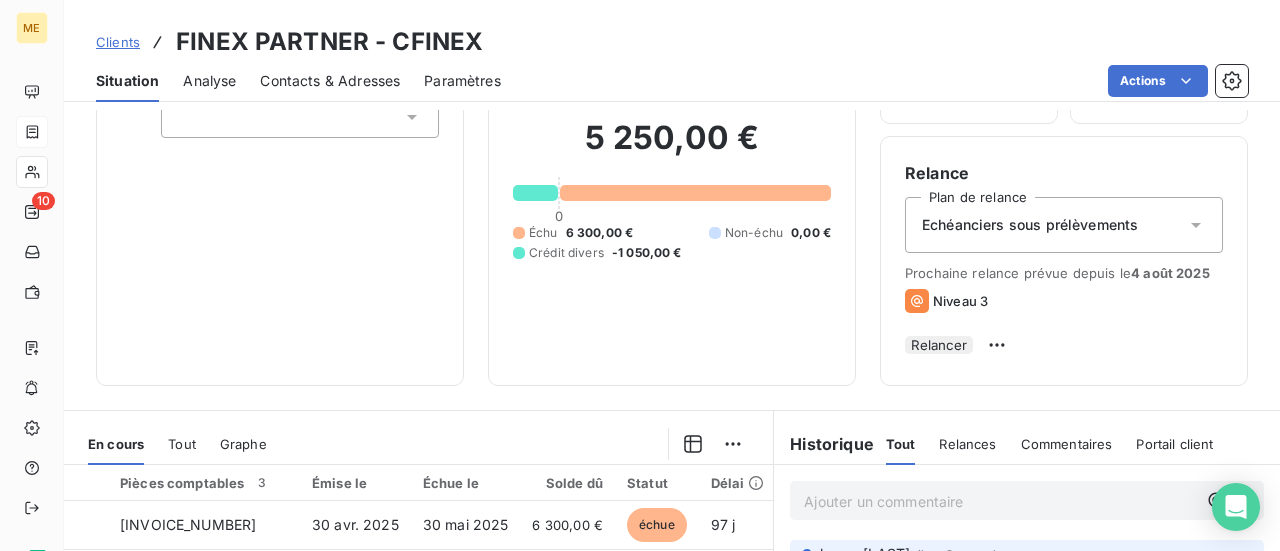 scroll, scrollTop: 100, scrollLeft: 0, axis: vertical 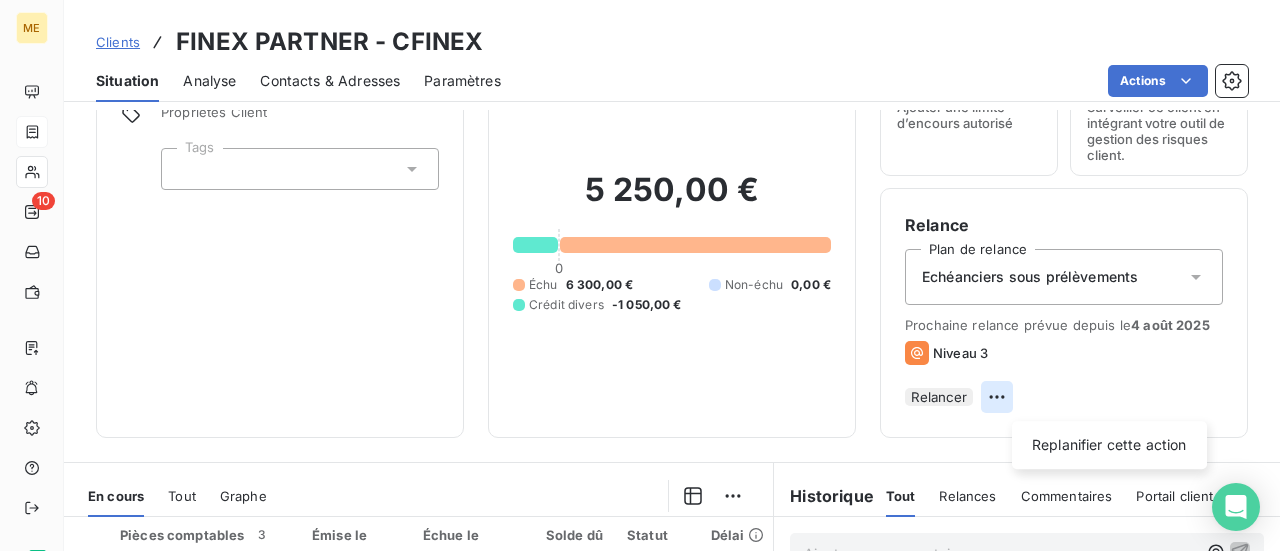 click on "Prochaine relance prévue depuis le [DATE] Niveau 3 Relancer Replanifier cette action En cours Tout Graphe Pièces comptables 3 Émise le Échue le Solde dû Statut Délai Retard [INVOICE_NUMBER] [DATE] [DATE] [PRICE] échue [DAYS] +[DAYS] [COMPANY_NAME] [DATE] -[PRICE] [DAYS] [COMPANY_NAME] Lignes par page 25 Précédent 1 Suivant Historique Tout Relances Commentaires Portail client Tout Relances Commentaires Portail client Ajouter un commentaire [FIRST] [LAST] Email" at bounding box center (640, 275) 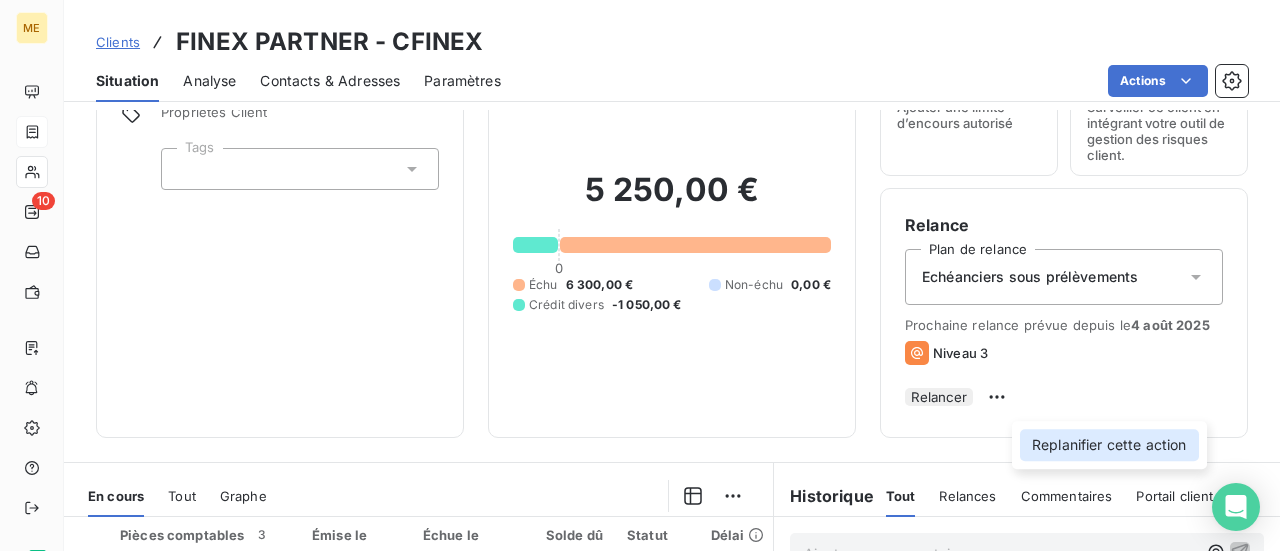 click on "Replanifier cette action" at bounding box center [1109, 445] 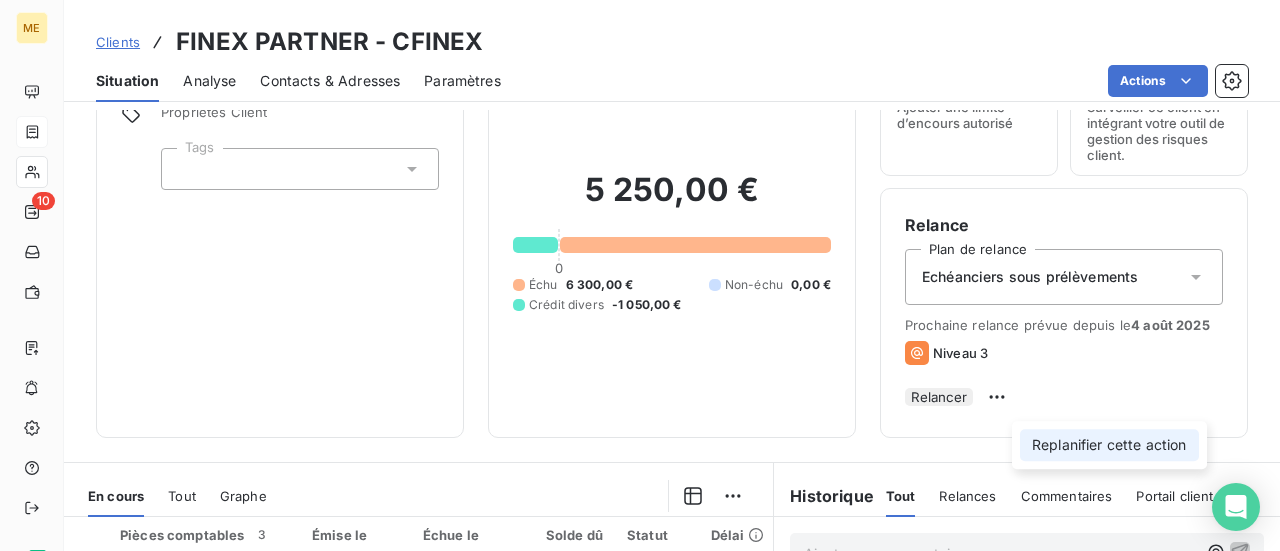 select on "7" 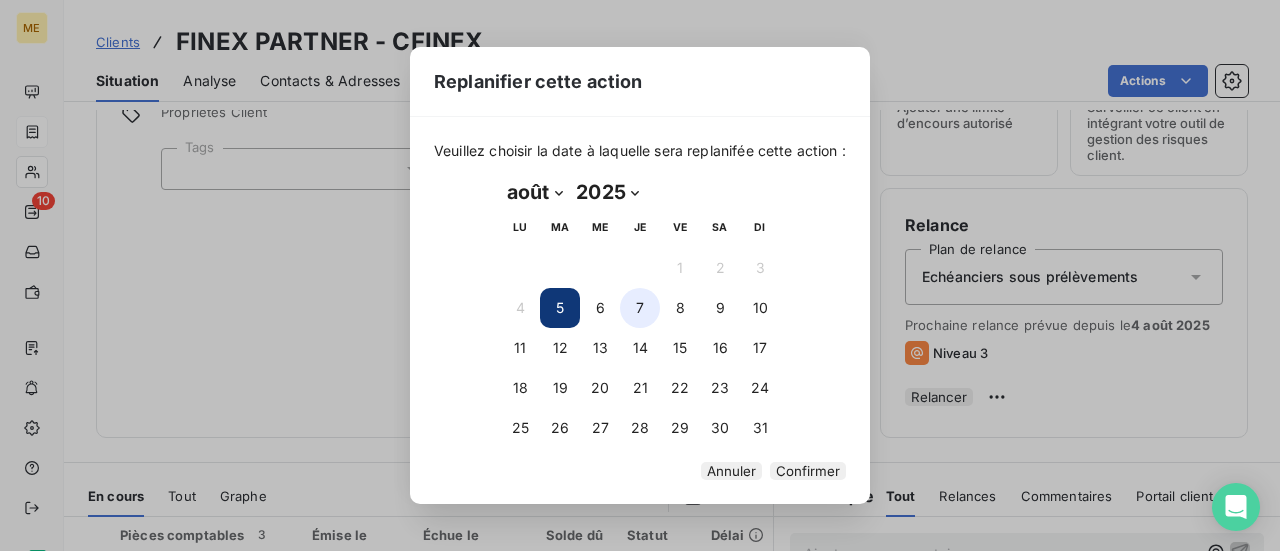 click on "7" at bounding box center (640, 308) 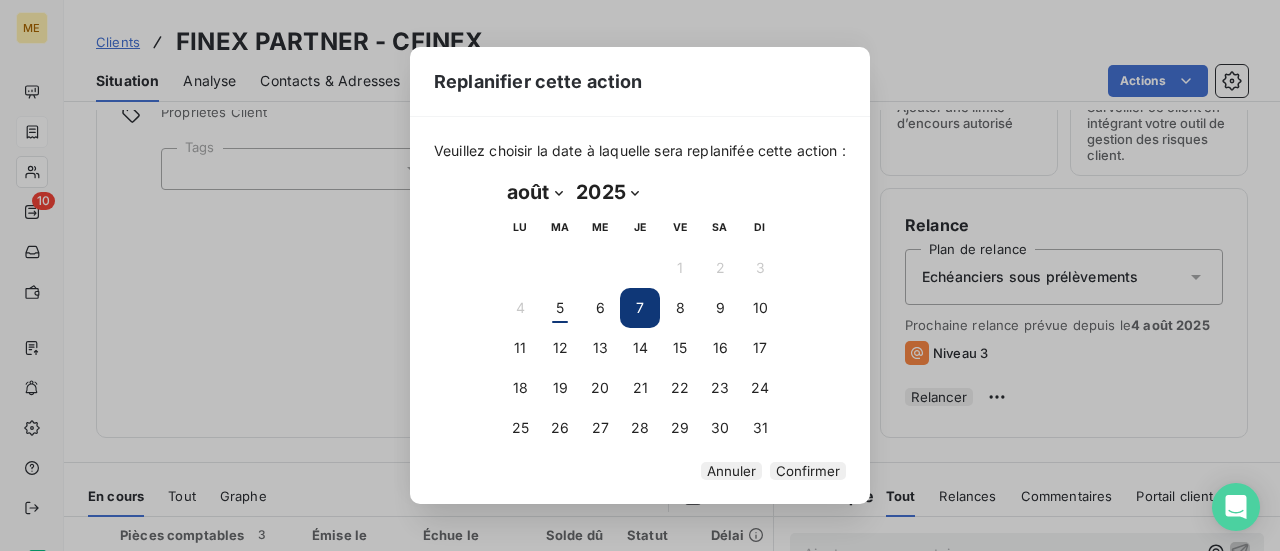 click on "Confirmer" at bounding box center (808, 471) 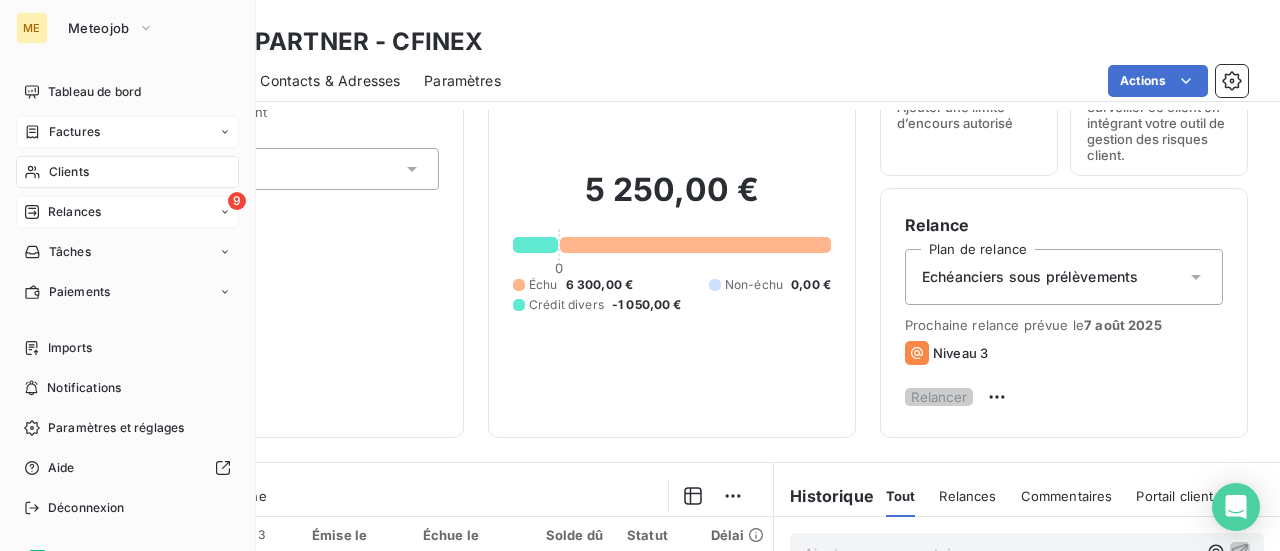click on "Relances" at bounding box center [74, 212] 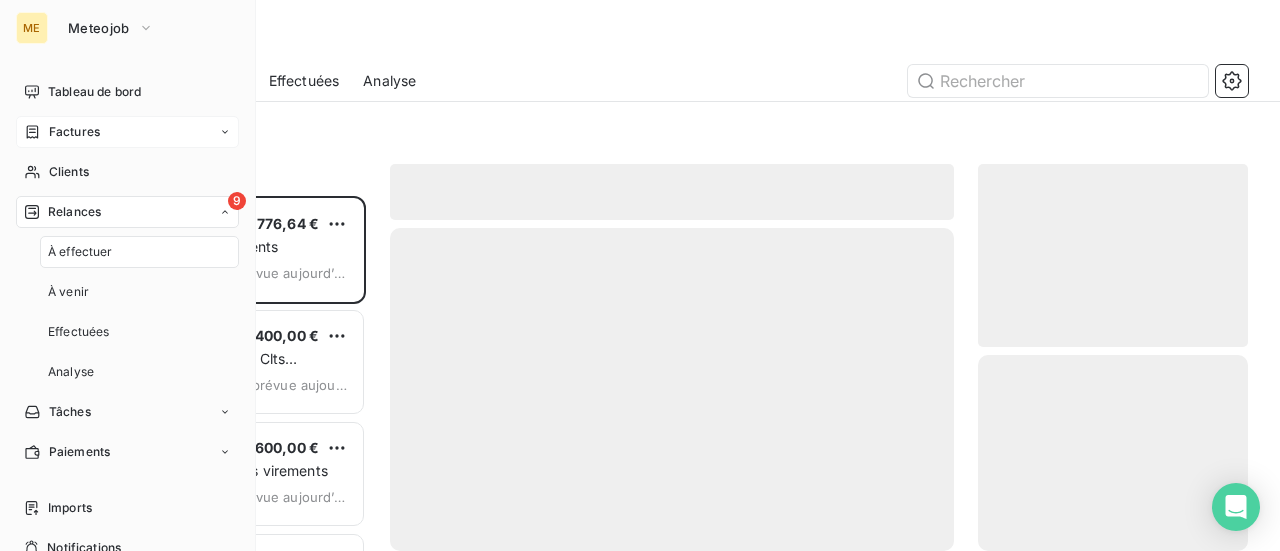 scroll, scrollTop: 16, scrollLeft: 16, axis: both 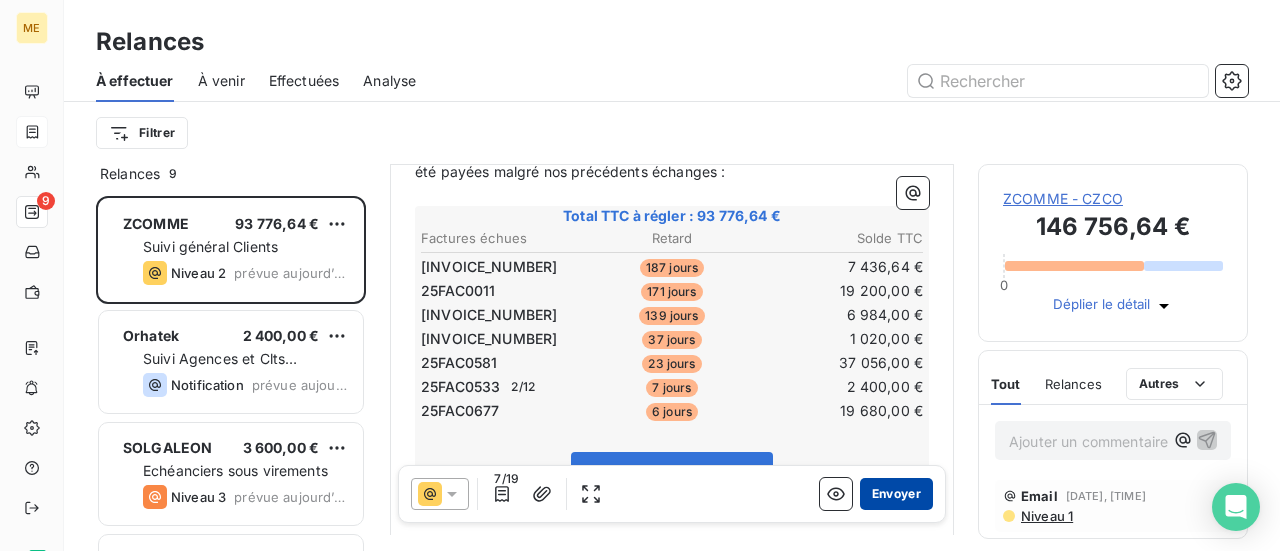 click on "Envoyer" at bounding box center (896, 494) 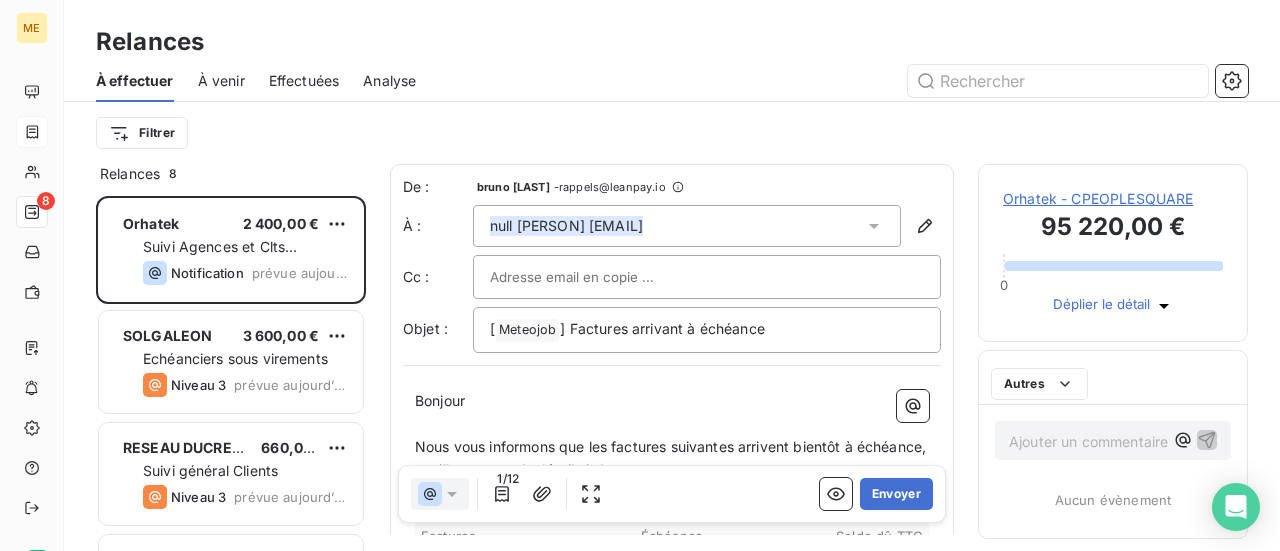 scroll, scrollTop: 16, scrollLeft: 16, axis: both 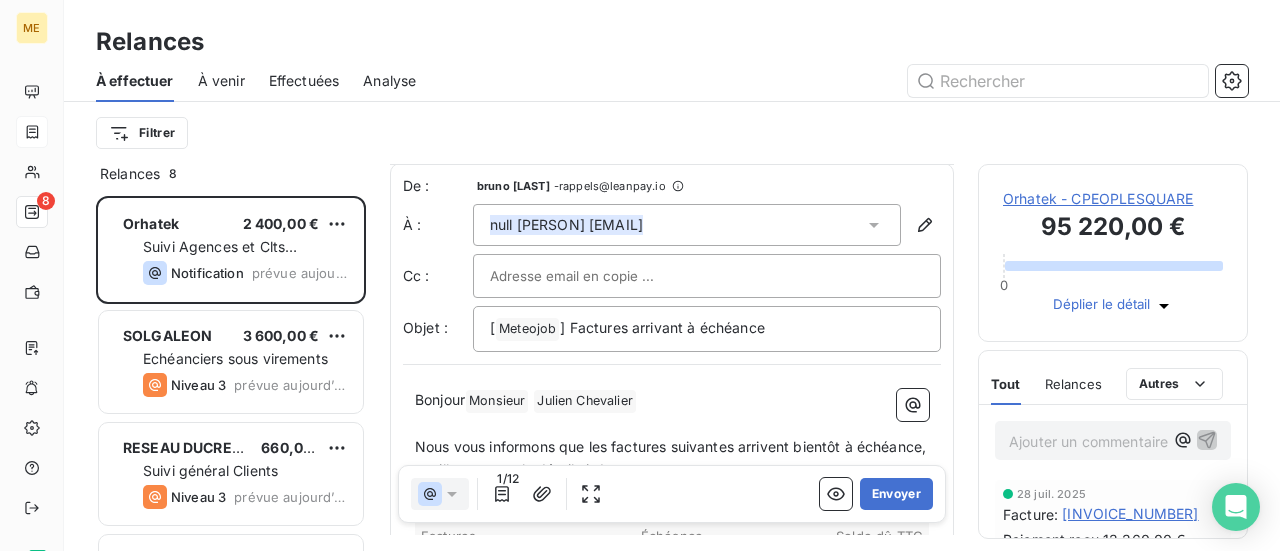 click at bounding box center [597, 276] 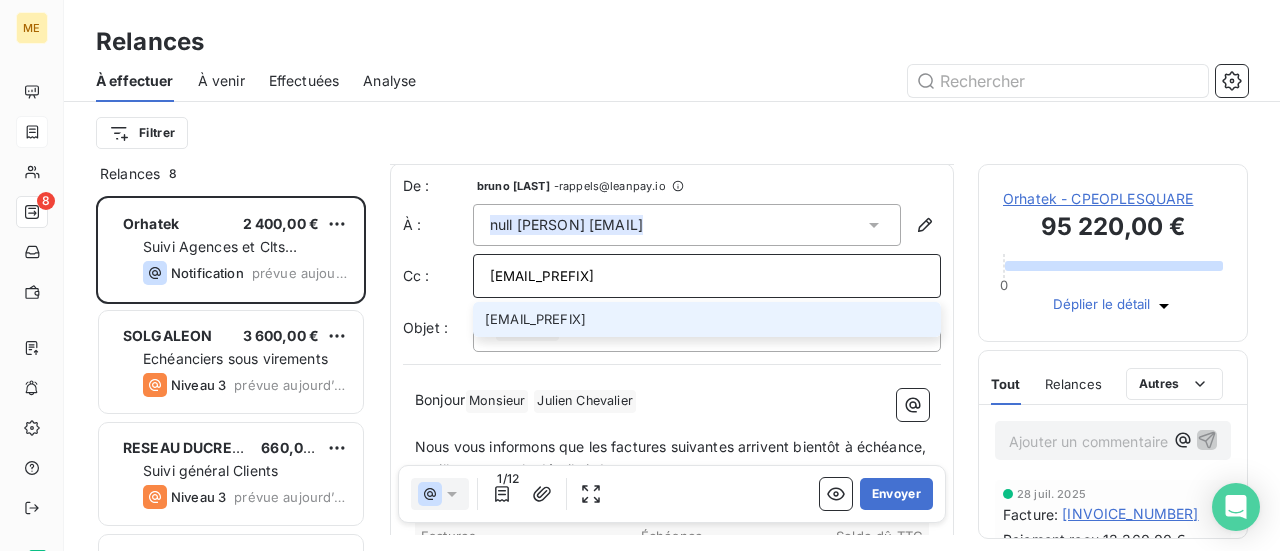 type on "[EMAIL]" 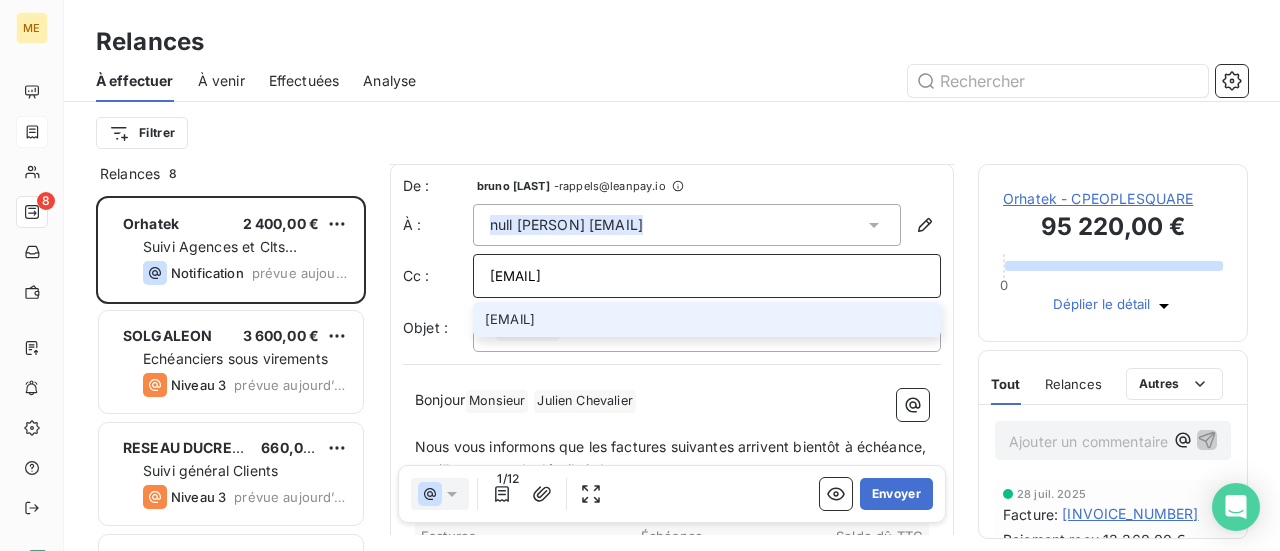 type 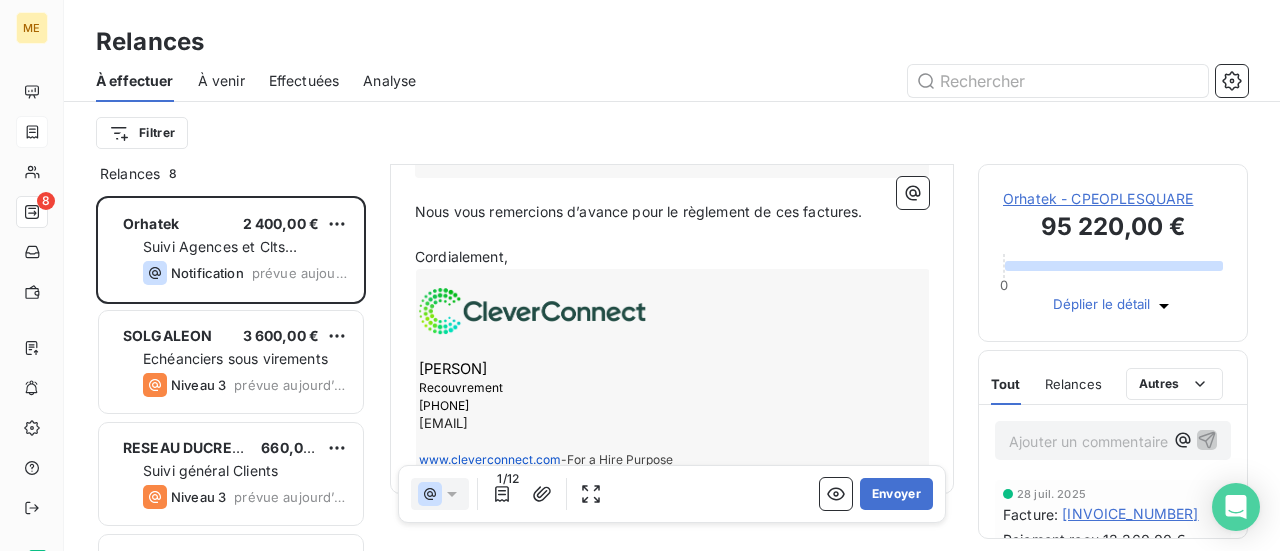 scroll, scrollTop: 570, scrollLeft: 0, axis: vertical 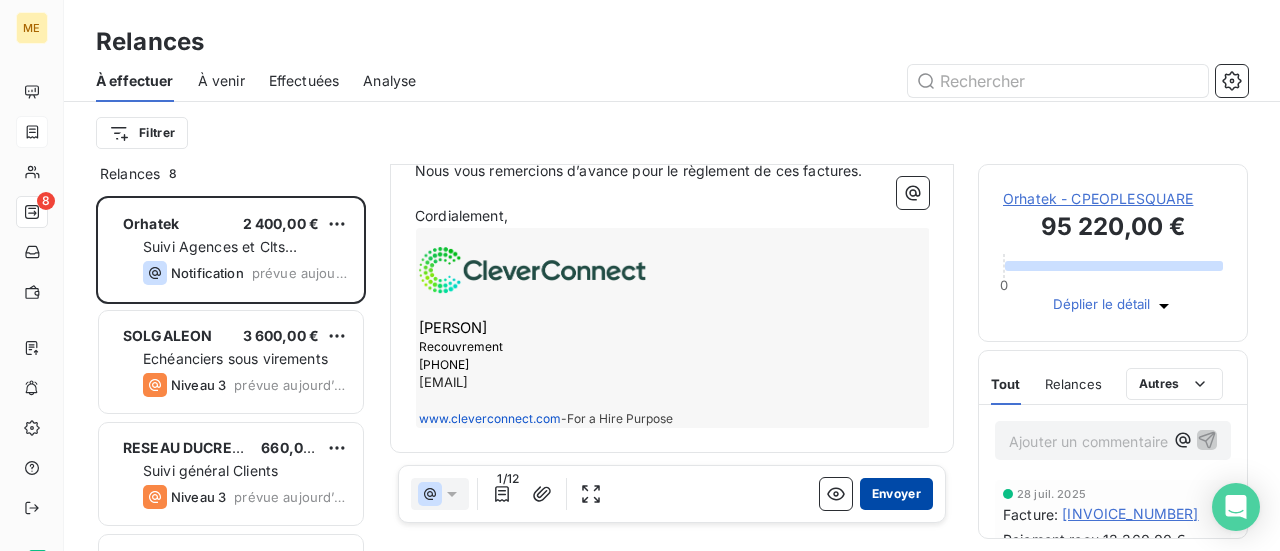 click on "Envoyer" at bounding box center [896, 494] 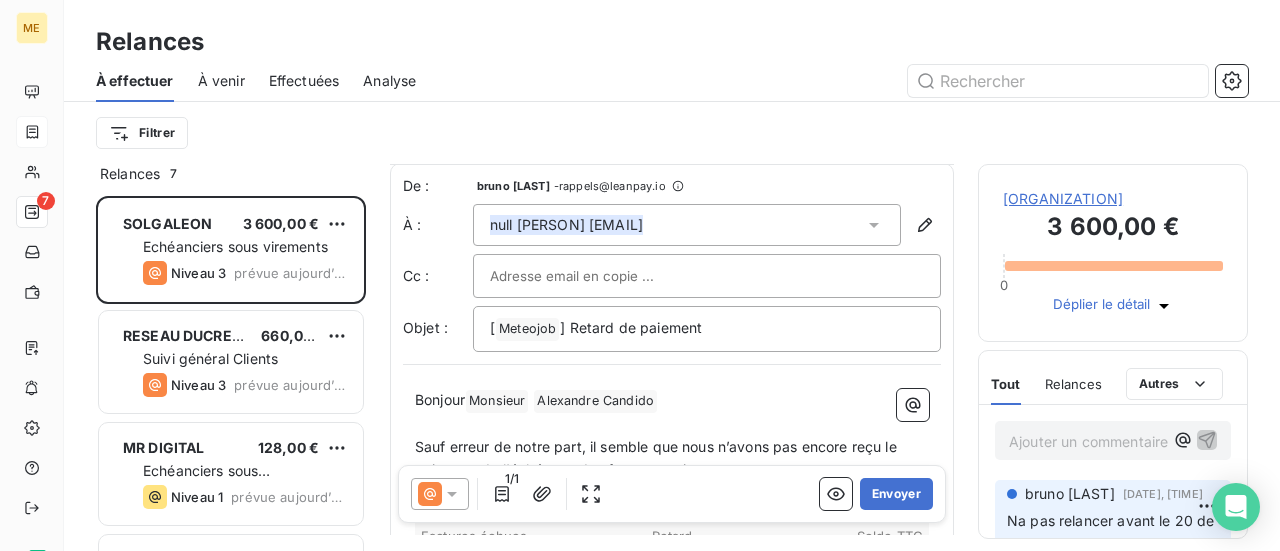 scroll, scrollTop: 102, scrollLeft: 0, axis: vertical 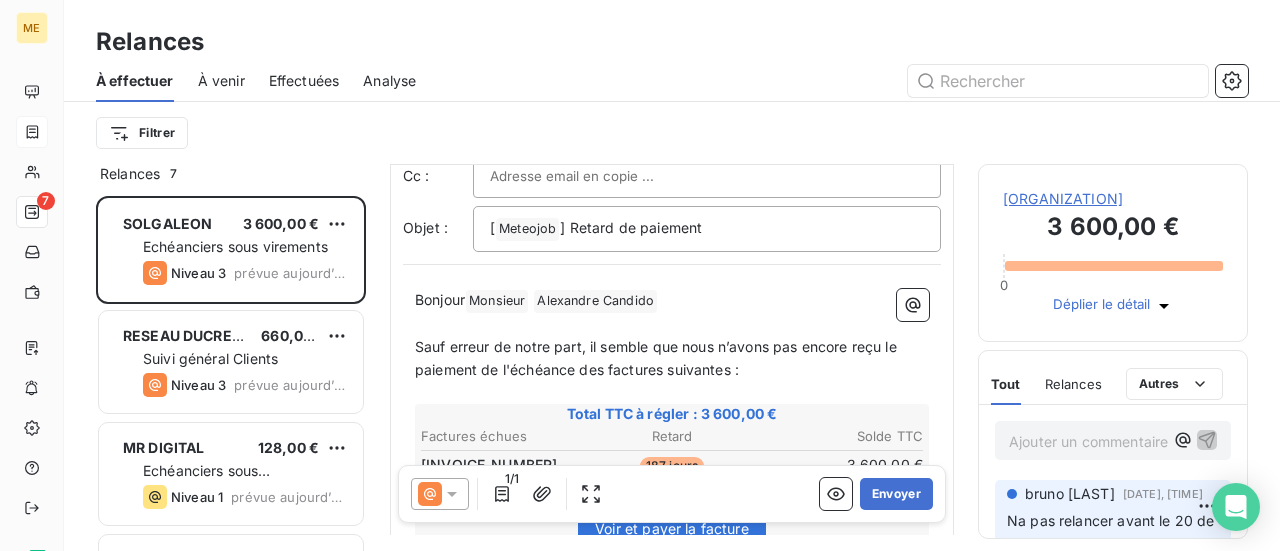click on "[ORGANIZATION]" at bounding box center [1113, 199] 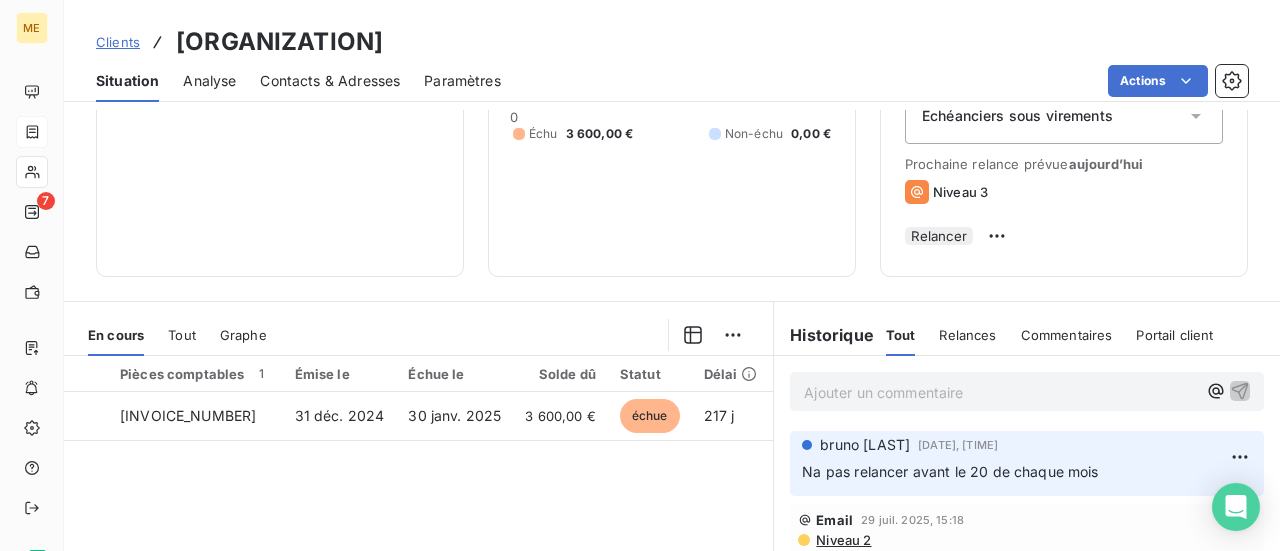 scroll, scrollTop: 300, scrollLeft: 0, axis: vertical 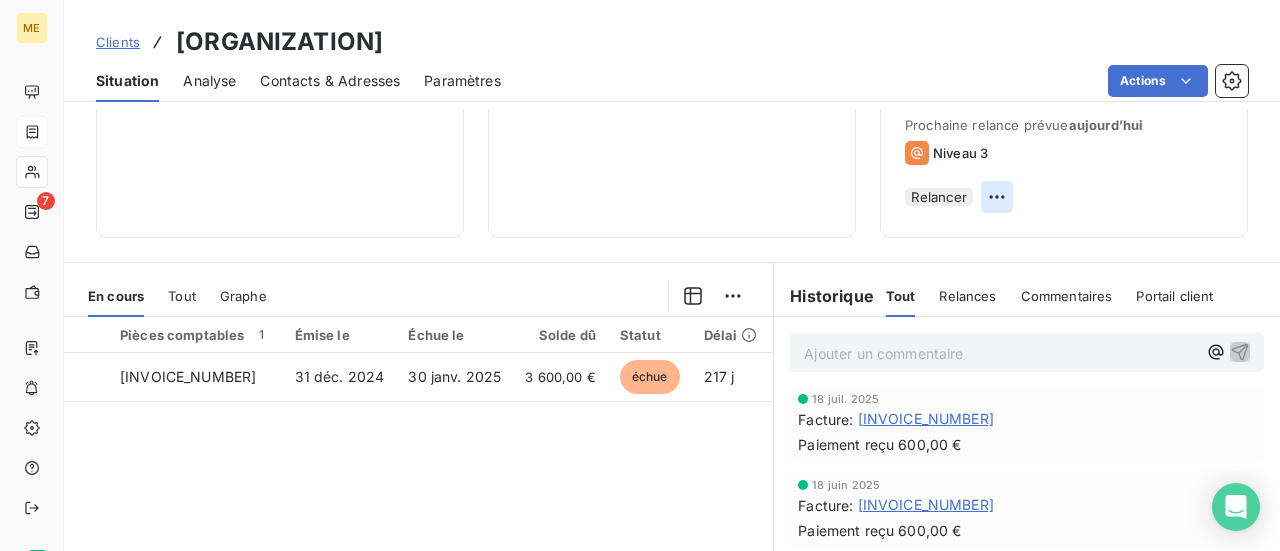 click on "ME 7 Clients SOLGALEON - CSOLGALEON Situation Analyse Contacts & Adresses Paramètres Actions Informations client Propriétés Client Tags Encours client 3 600,00 € 0 Échu 3 600,00 € Non-échu 0,00 € Limite d’encours Ajouter une limite d’encours autorisé Gestion du risque Surveiller ce client en intégrant votre outil de gestion des risques client. Relance Plan de relance Echeanciers sous virements Prochaine relance prévue aujourd’hui Niveau 3 Relancer En cours Tout Graphe Pièces comptables 1 Émise le Échue le Solde dû Statut Delai Retard 24FAC1510 31 déc. 2024 30 janv. 2025 3 600,00 € échue 217 j +187 j Lignes par page 25 Précédent 1 Suivant Historique Tout Relances Commentaires Portail client Tout Relances Commentaires Portail client Ajouter un commentaire ﻿ 30 juil. 2025, 09:03 Na pas relancer avant le 20 de chaque mois Email 29 juil. 2025, 15:18 Niveau 2 Email 22 juil. 2025, 11:42 Niveau 3 18 juil. 2025 Facture : 24FAC1510 :" at bounding box center (640, 275) 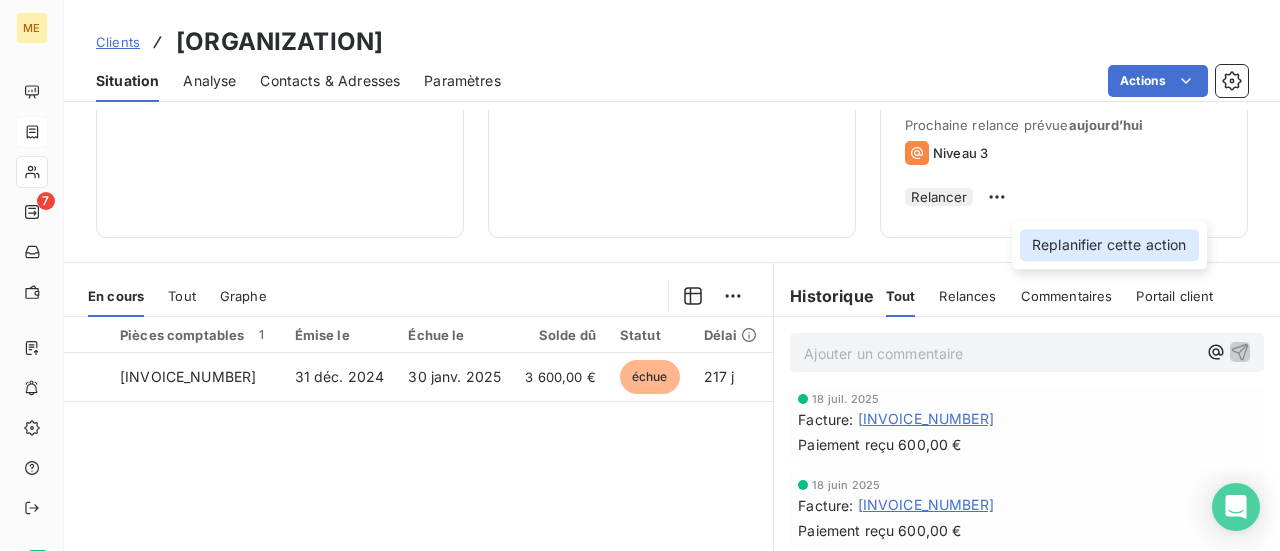 click on "Replanifier cette action" at bounding box center [1109, 245] 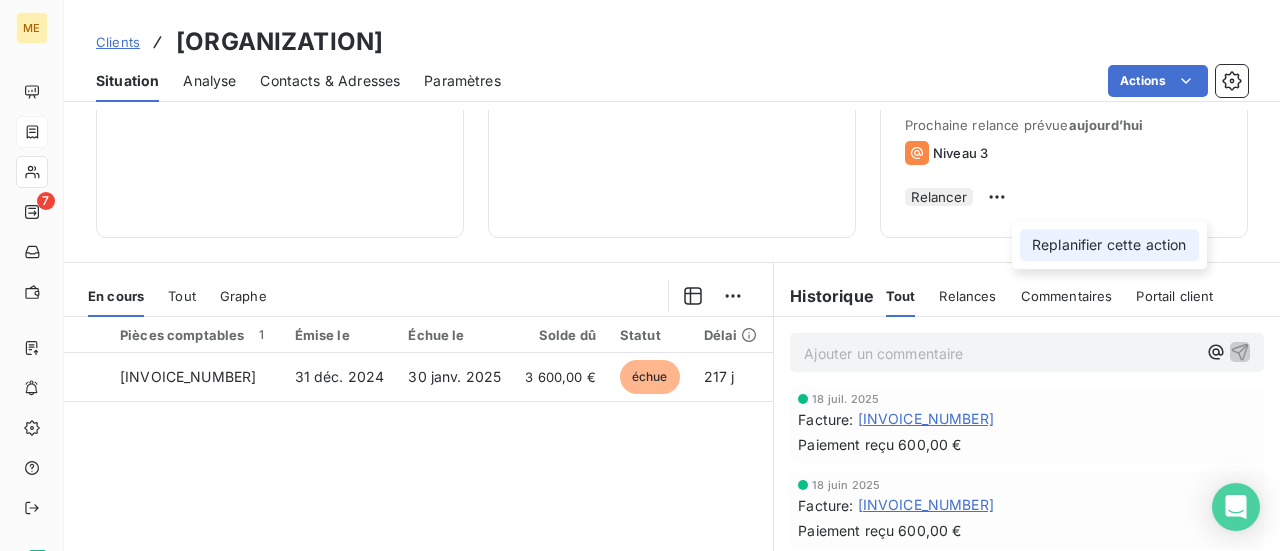 select on "7" 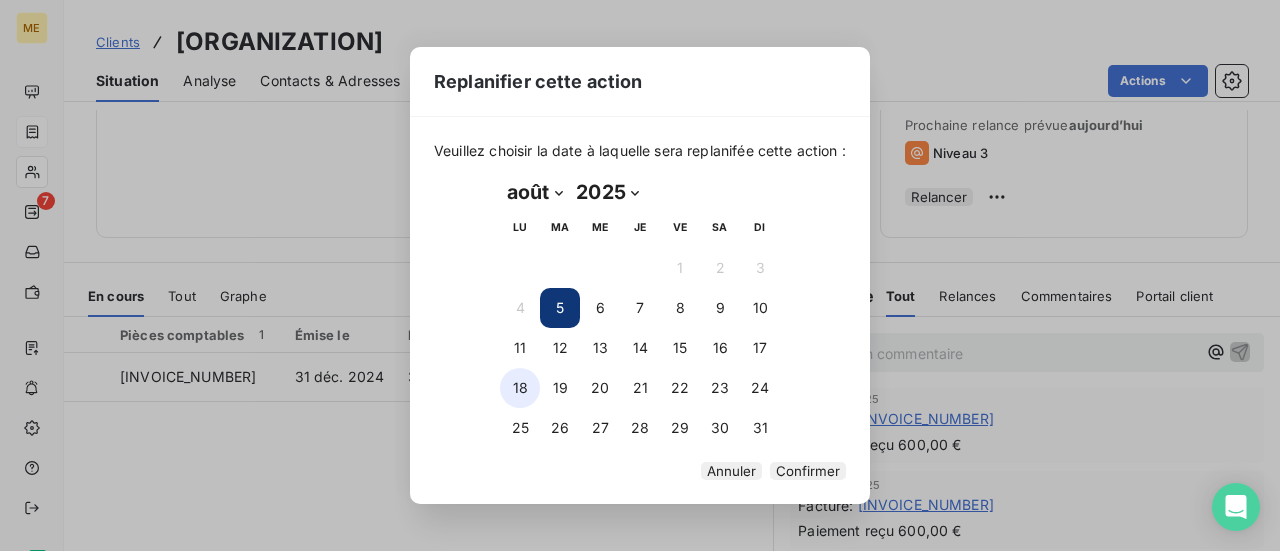 click on "18" at bounding box center (520, 388) 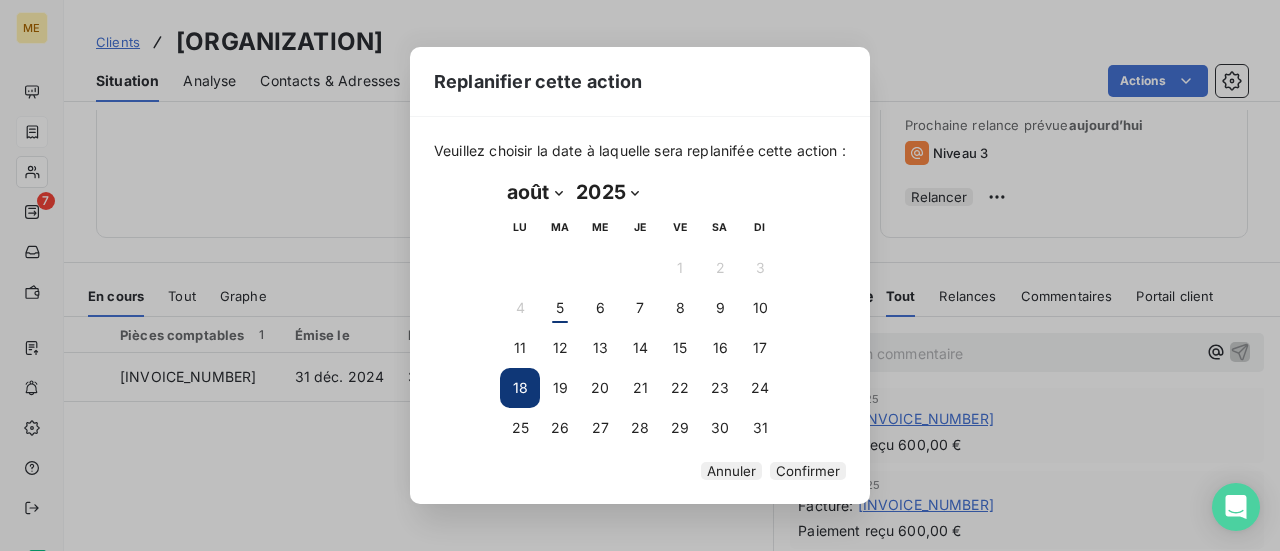 click on "Confirmer" at bounding box center (808, 471) 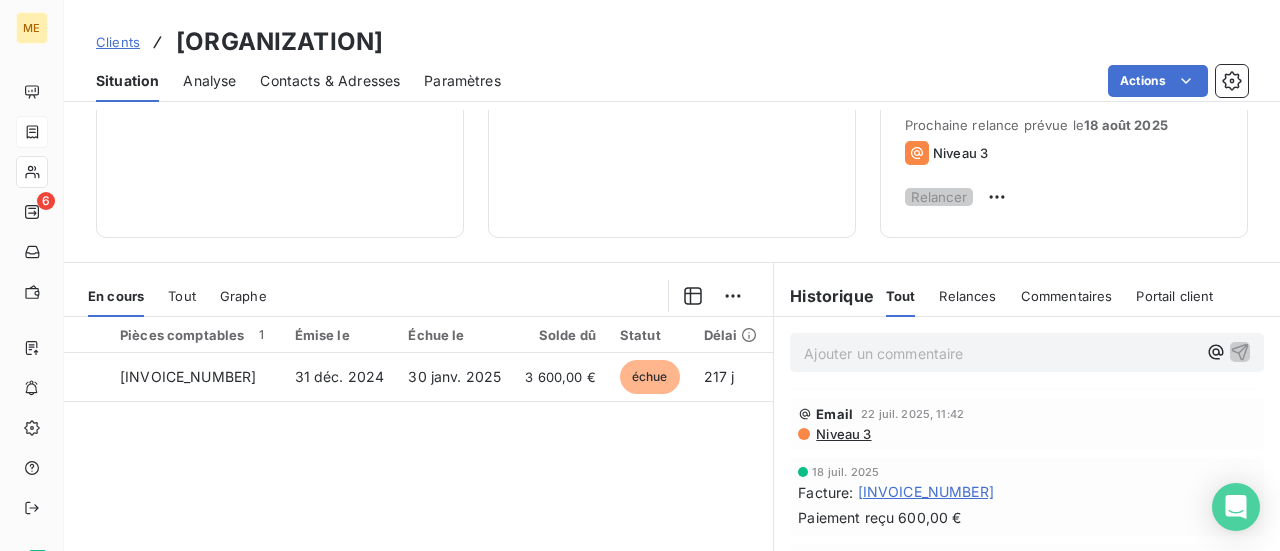 scroll, scrollTop: 100, scrollLeft: 0, axis: vertical 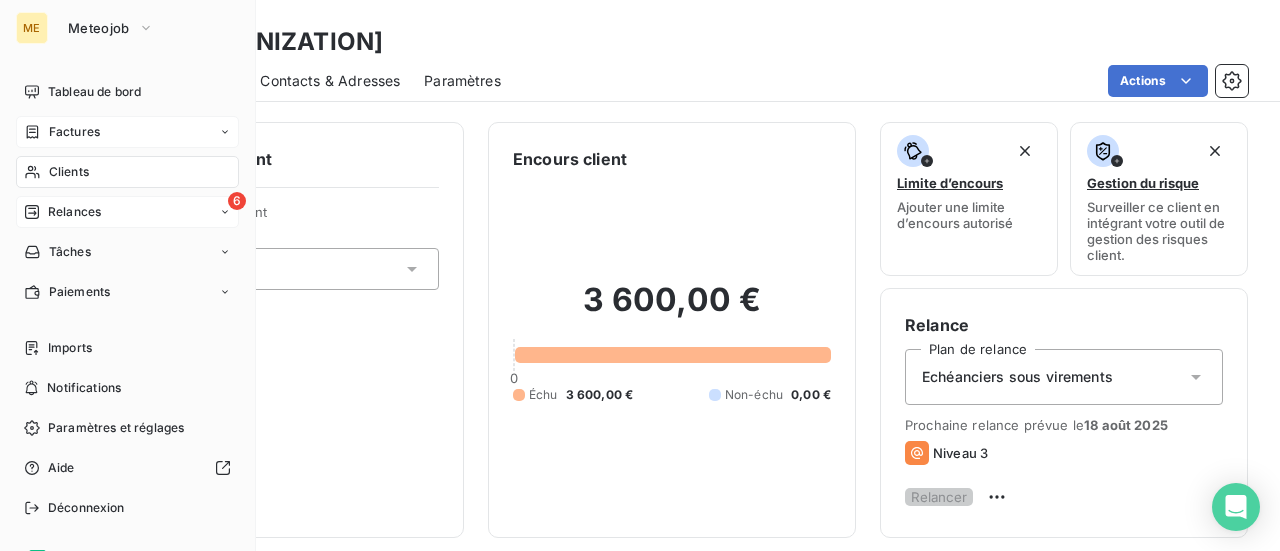 click on "6 Relances" at bounding box center [127, 212] 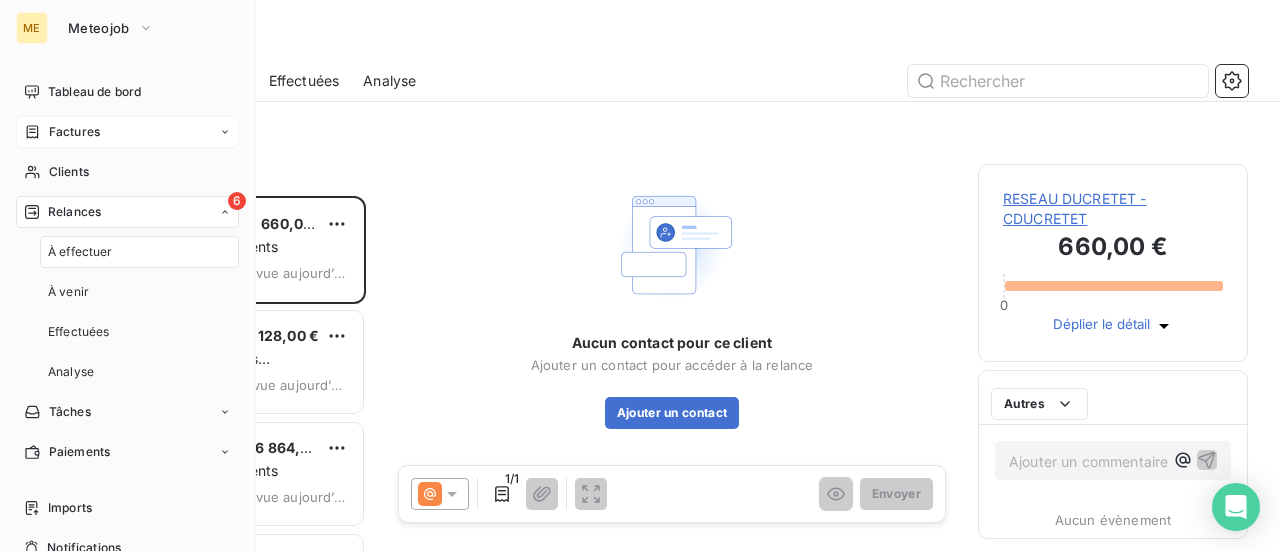 scroll, scrollTop: 16, scrollLeft: 16, axis: both 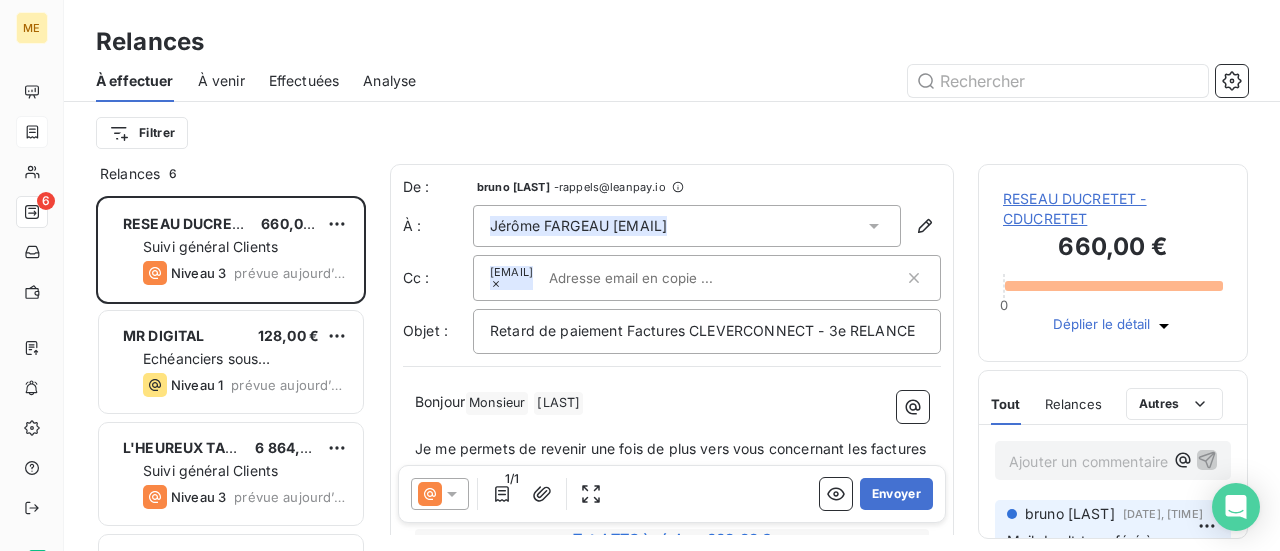 click on "RESEAU DUCRETET - CDUCRETET" at bounding box center [1113, 209] 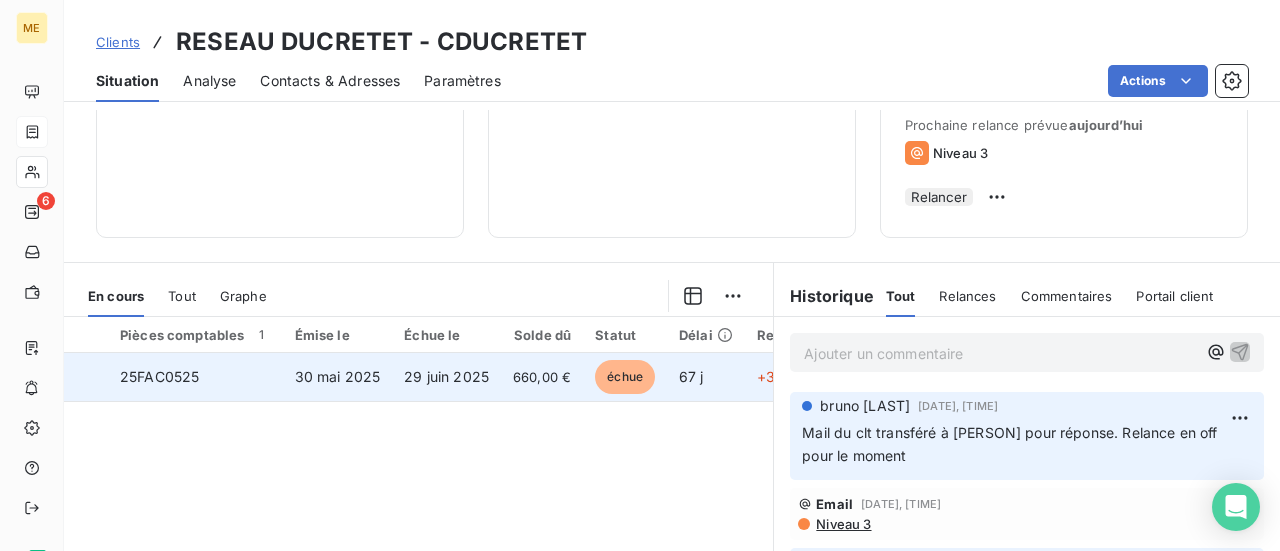 scroll, scrollTop: 200, scrollLeft: 0, axis: vertical 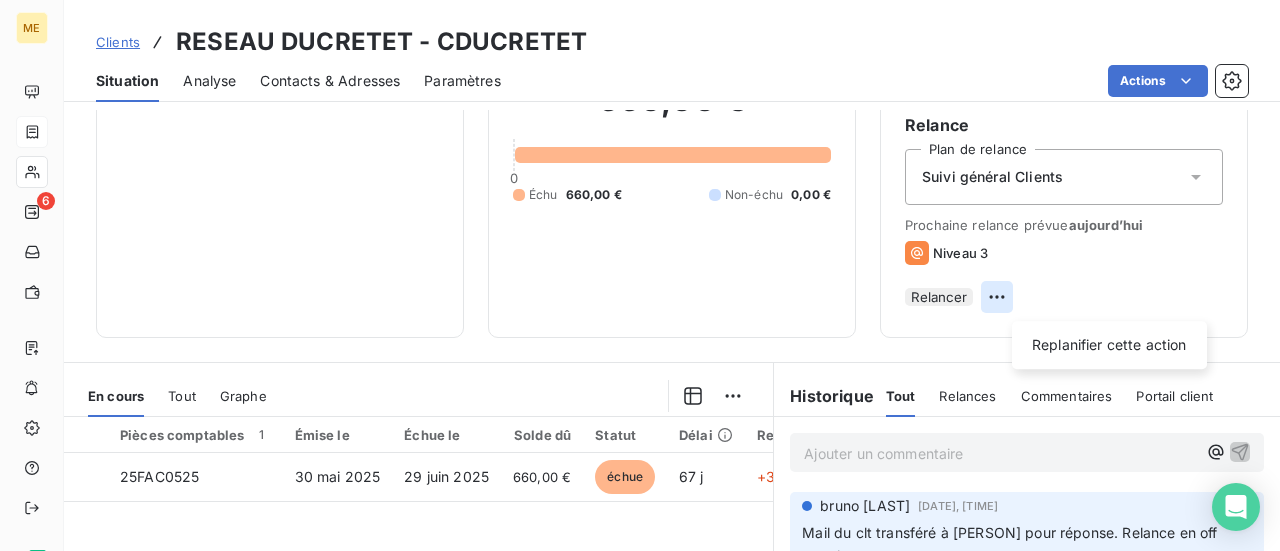 click on "ME 6 Clients RESEAU DUCRETET - CDUCRETET Situation Analyse Contacts & Adresses Paramètres Actions Informations client Propriétés Client Tags Encours client 660,00 € 0 Échu 660,00 € Non-échu 0,00 € Limite d’encours Ajouter une limite d’encours autorisé Gestion du risque Surveiller ce client en intégrant votre outil de gestion des risques client. Relance Plan de relance Suivi général Clients Prochaine relance prévue aujourd’hui Niveau 3 Relancer Replanifier cette action En cours Tout Graphe Pièces comptables 1 Émise le Échue le Solde dû Statut Délai Retard 25FAC0525 30 mai 2025 29 juin 2025 660,00 € échue 67 j +37 j Lignes par page 25 Précédent 1 Suivant Historique Tout Relances Commentaires Portail client Tout Relances Commentaires Portail client Ajouter un commentaire ﻿ bruno arbane 1 août 2025, 11:09 Mail du clt transféré à JD pour réponse. Relance en off pour le moment Email 31 juil. 2025, 05:50 Niveau 3 bruno arbane 25 juil. 2025, 14:28" at bounding box center (640, 275) 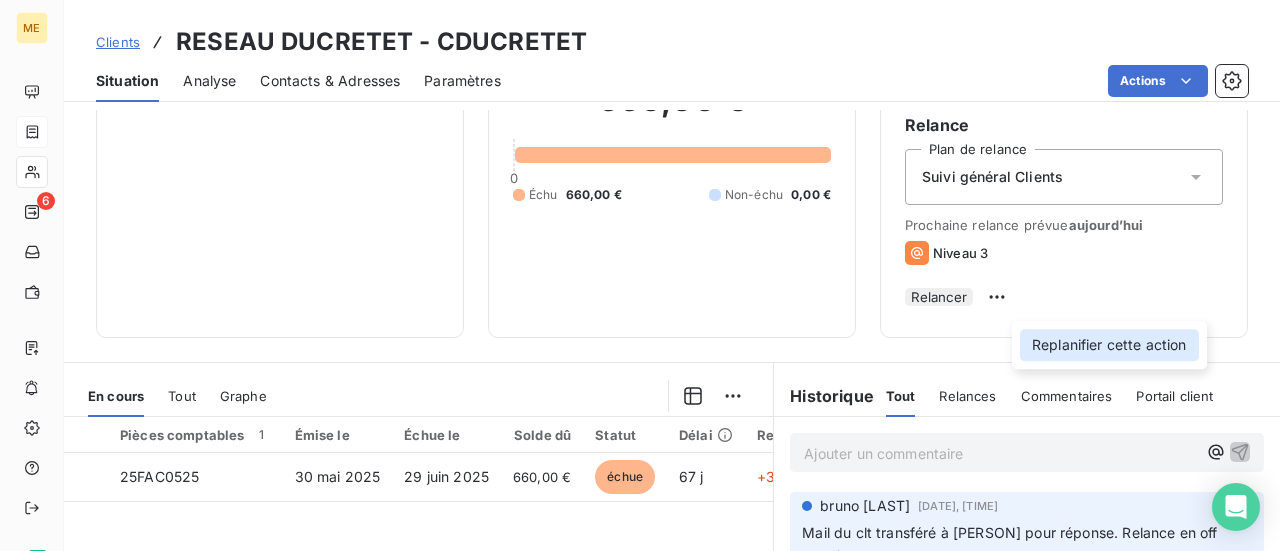 click on "Replanifier cette action" at bounding box center (1109, 345) 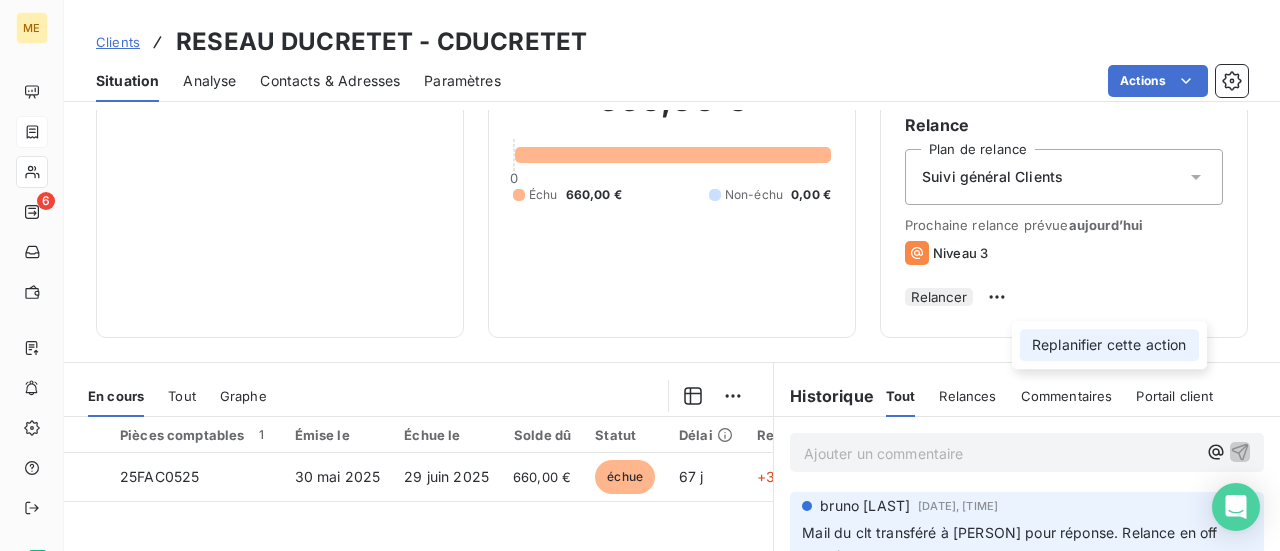 select on "7" 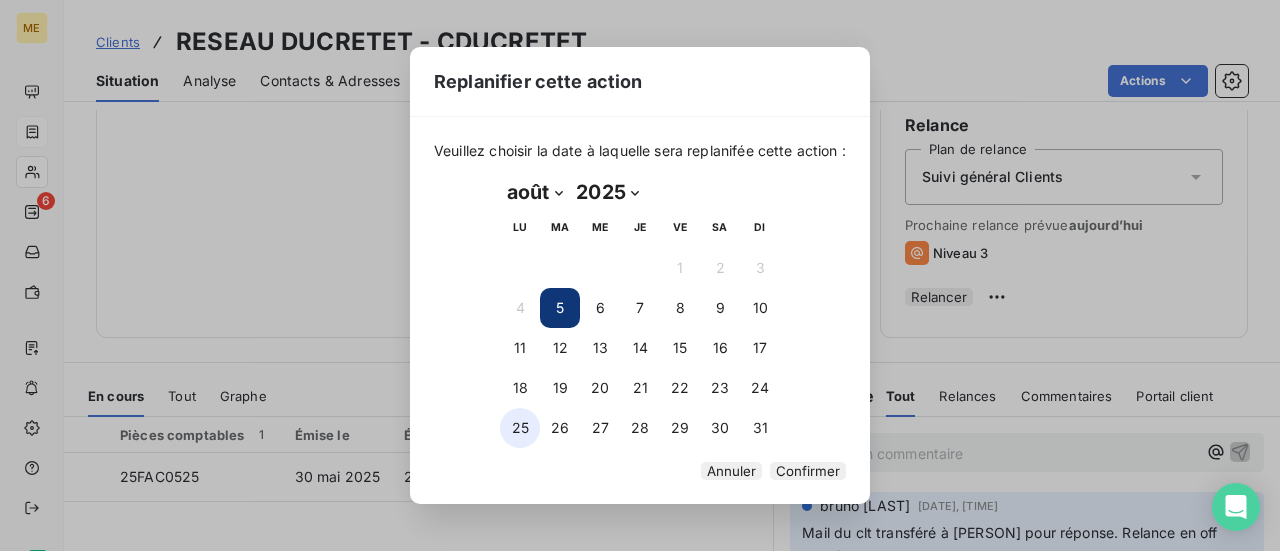 click on "25" at bounding box center [520, 428] 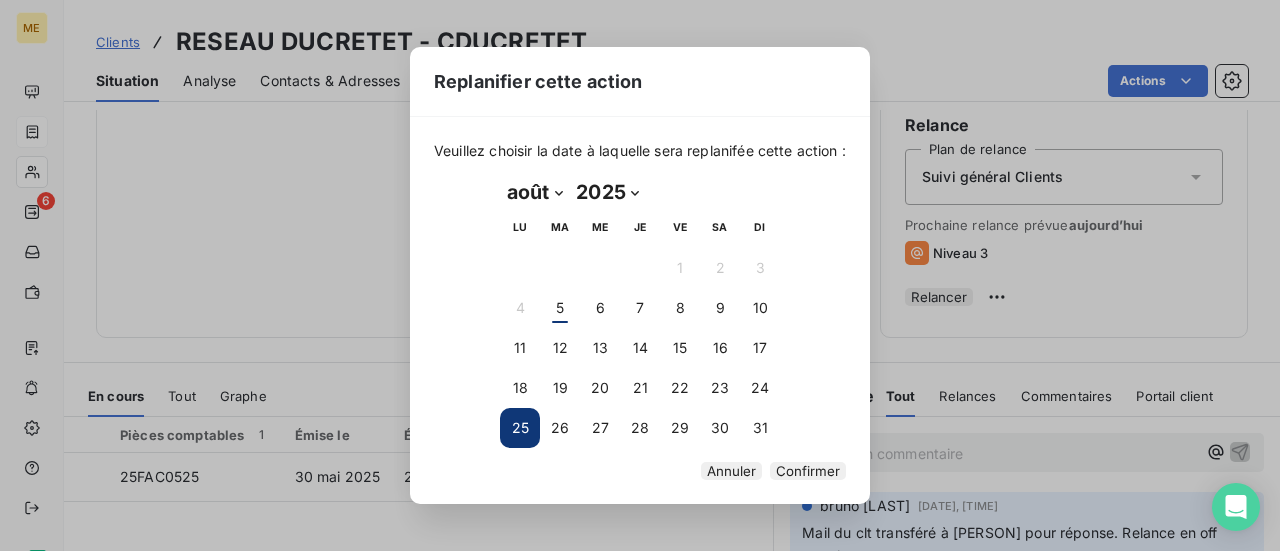 click on "Confirmer" at bounding box center [808, 471] 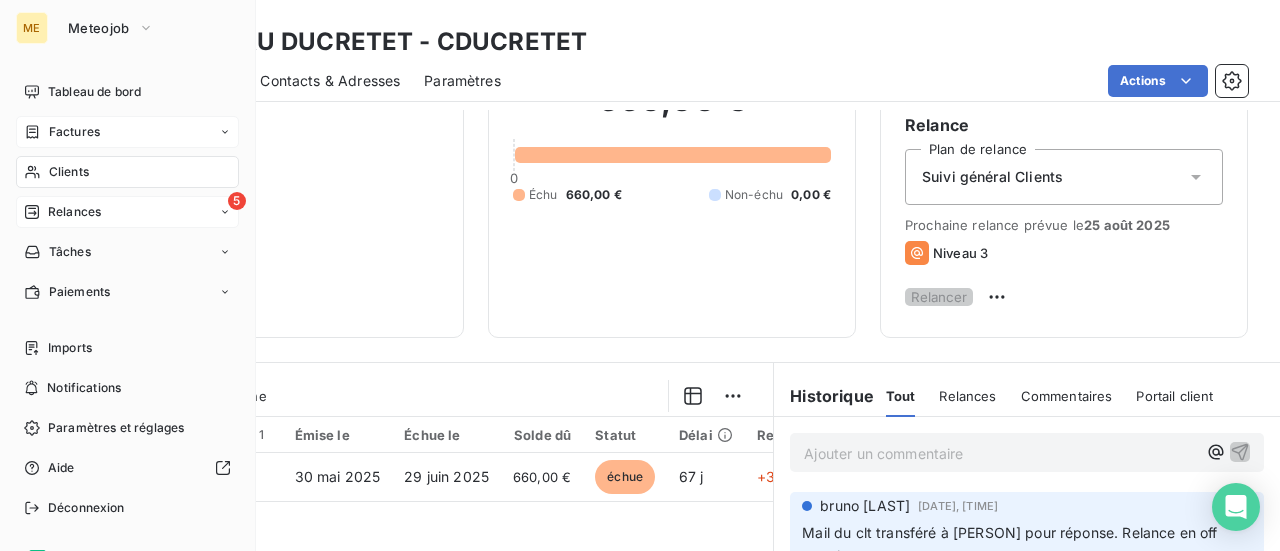 click on "Relances" at bounding box center (74, 212) 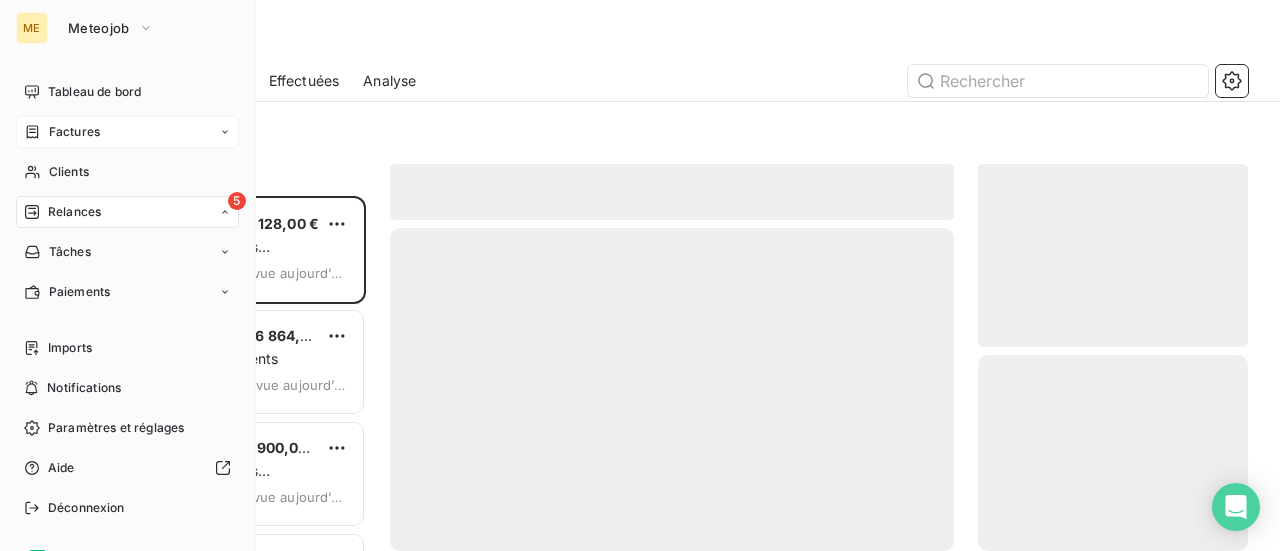 scroll, scrollTop: 16, scrollLeft: 16, axis: both 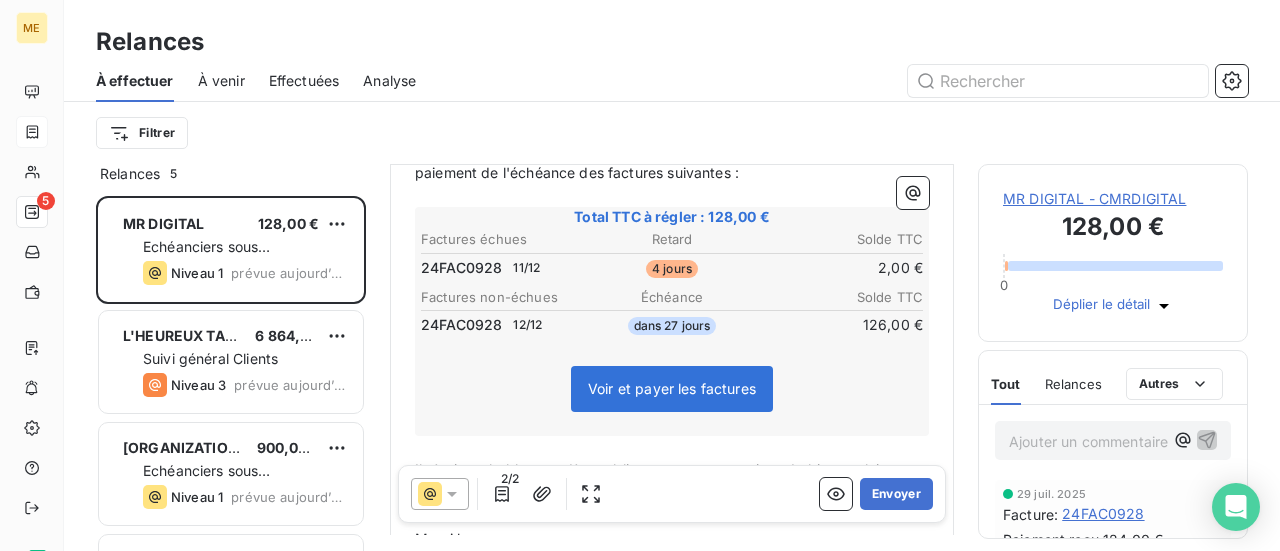 click on "MR DIGITAL - CMRDIGITAL" at bounding box center [1113, 199] 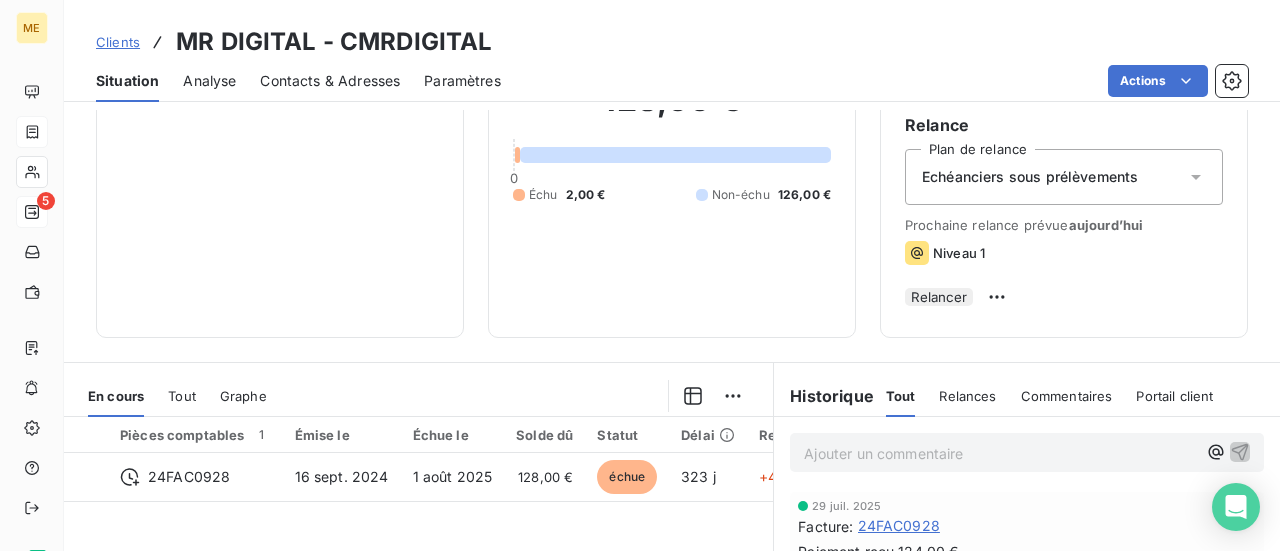 scroll, scrollTop: 300, scrollLeft: 0, axis: vertical 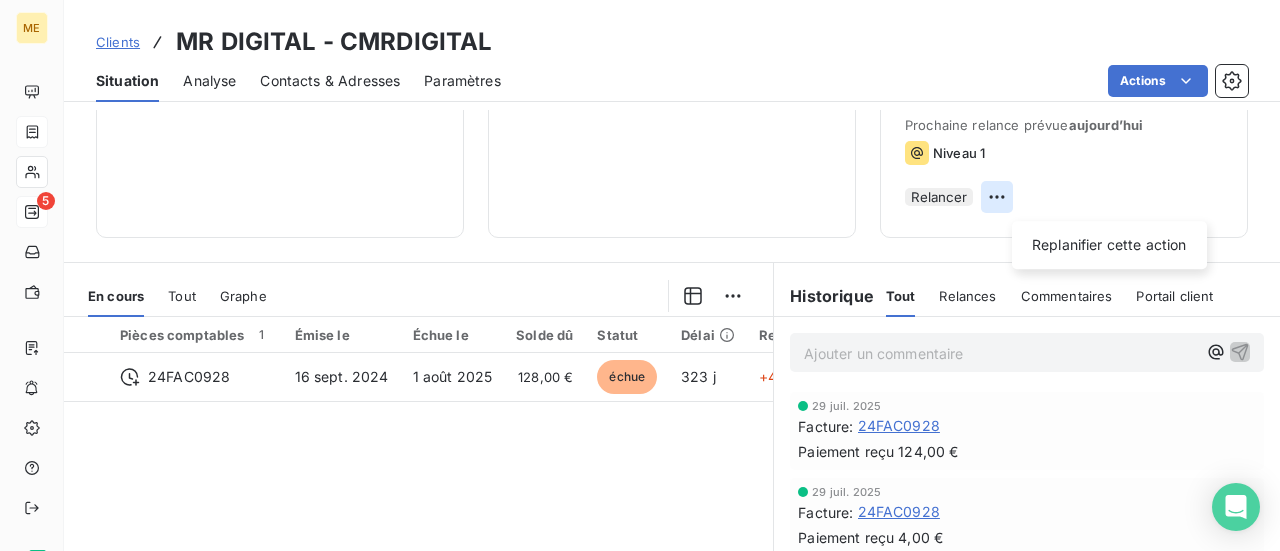 click on "ME 5 Clients MR DIGITAL - CMRDIGITAL Situation Analyse Contacts & Adresses Paramètres Actions Informations client Propriétés Client Tags Encours client 128,00 € 0 Échu 2,00 € Non-échu 126,00 € Limite d’encours Ajouter une limite d’encours autorisé Gestion du risque Surveiller ce client en intégrant votre outil de gestion des risques client. Relance Plan de relance Echeanciers sous prélèvements Prochaine relance prévue aujourd’hui Niveau 1 Relancer Replanifier cette action En cours Tout Graphe Pièces comptables 1 Émise le Échue le Solde dû Statut Delai Retard 24FAC0928 16 sept. 2024 1 août 2025 128,00 € échue 323 j +4 j Lignes par page 25 Précédent 1 Suivant Historique Tout Relances Commentaires Portail client Tout Relances Commentaires Portail client Ajouter un commentaire ﻿ 29 juil. 2025 Facture : 24FAC0928 Paiement reçu 124,00 € 29 juil. 2025 Facture : 24FAC0928 Paiement reçu 4,00 € 30 juin 2025 Facture : 24FAC0928 Paiement reçu" at bounding box center (640, 275) 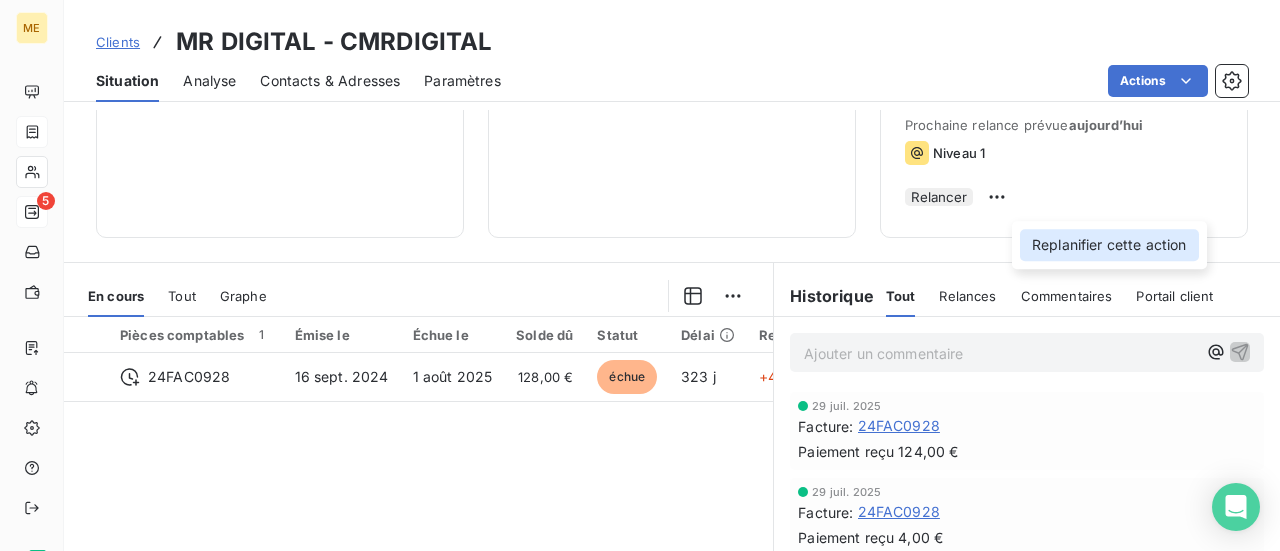 click on "Replanifier cette action" at bounding box center [1109, 245] 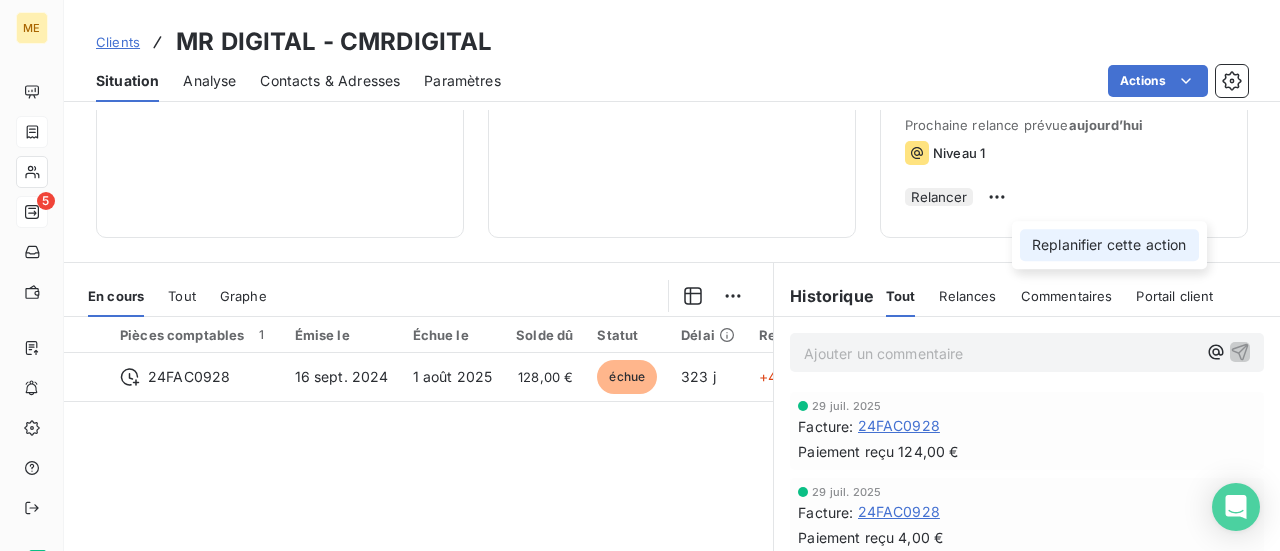 select on "7" 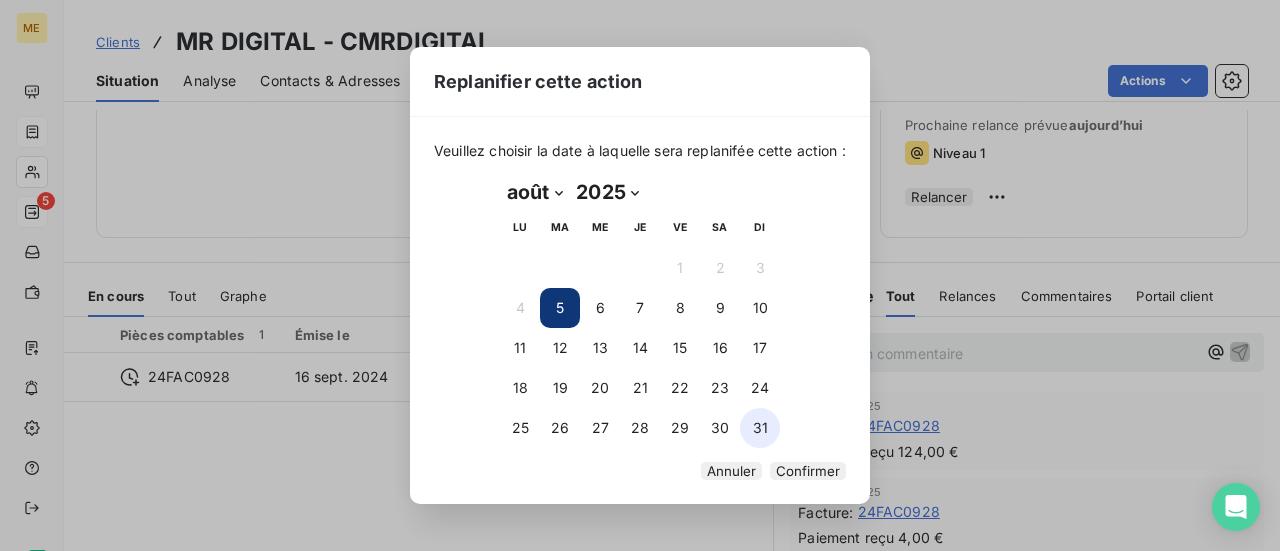 click on "31" at bounding box center [760, 428] 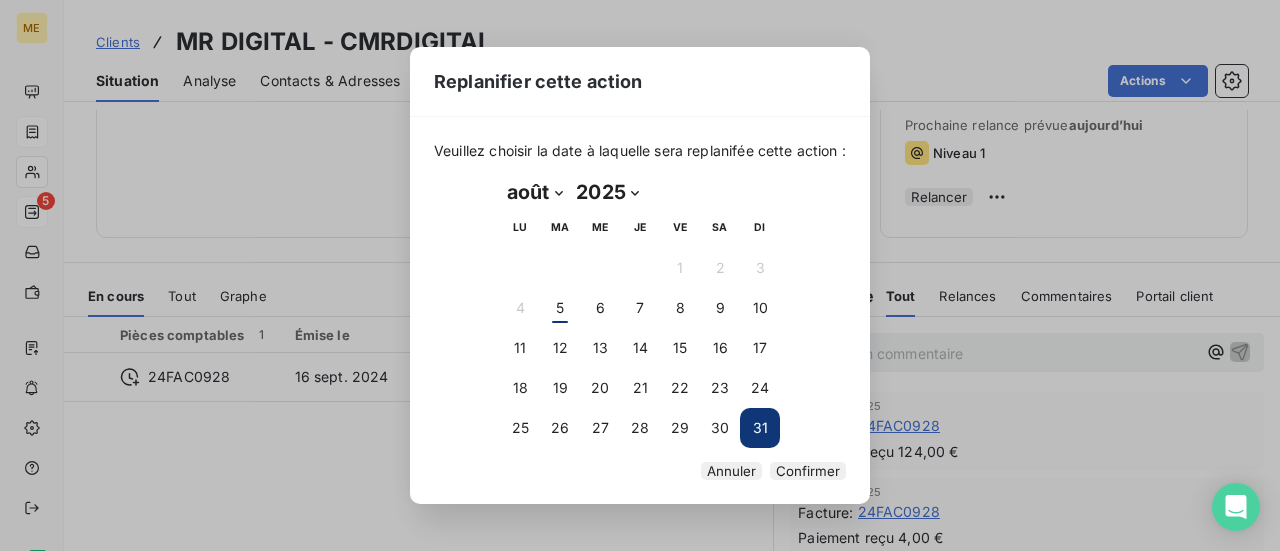 click on "Confirmer" at bounding box center [808, 471] 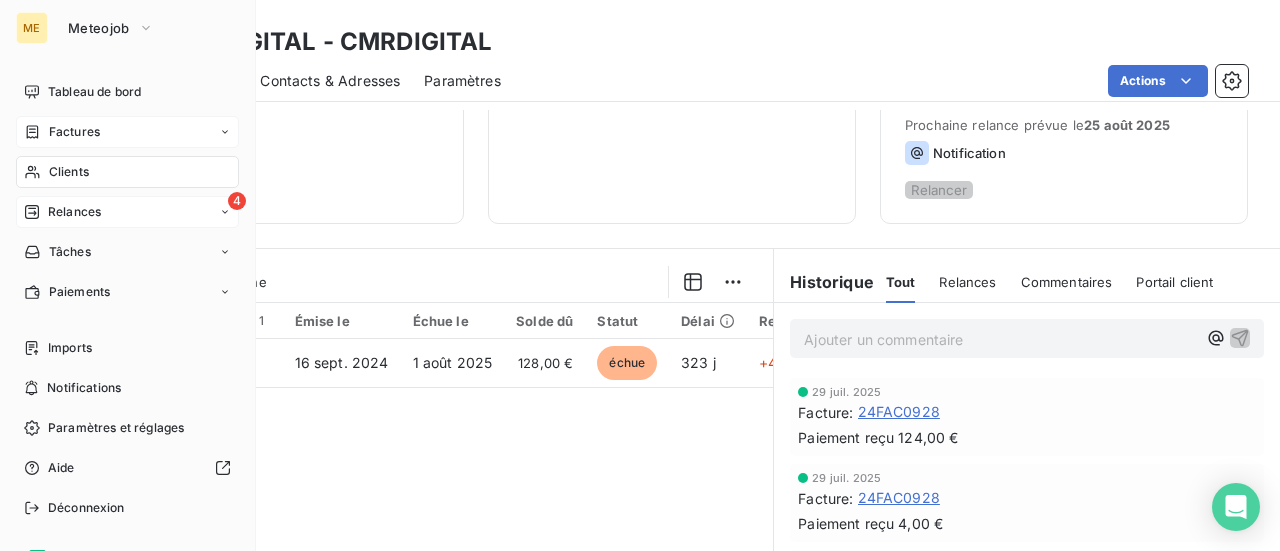 click on "Relances" at bounding box center [74, 212] 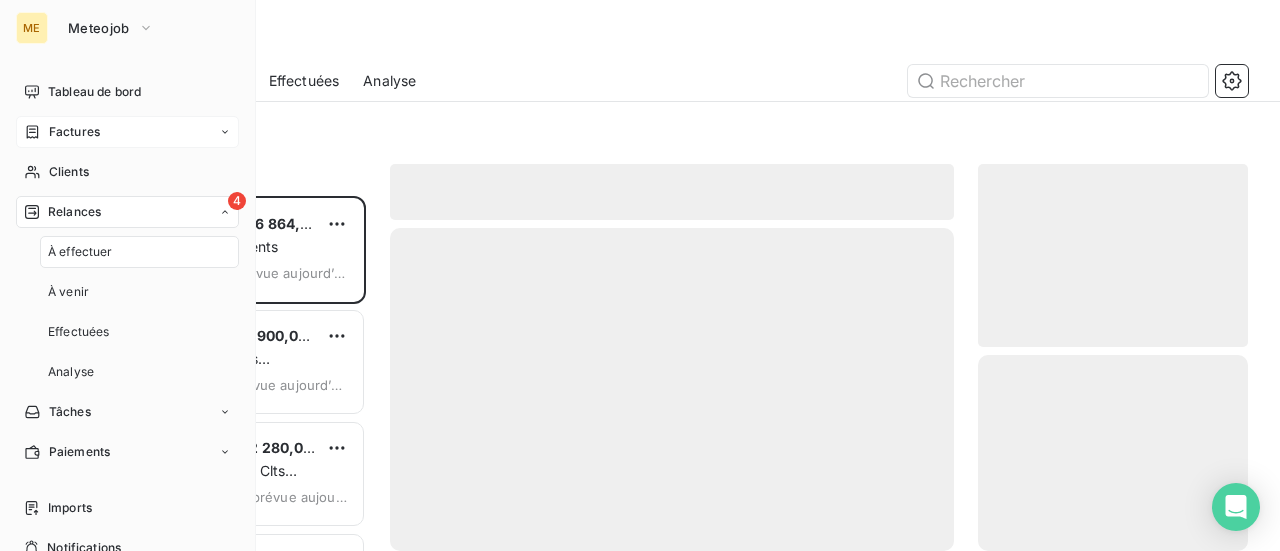 scroll, scrollTop: 16, scrollLeft: 16, axis: both 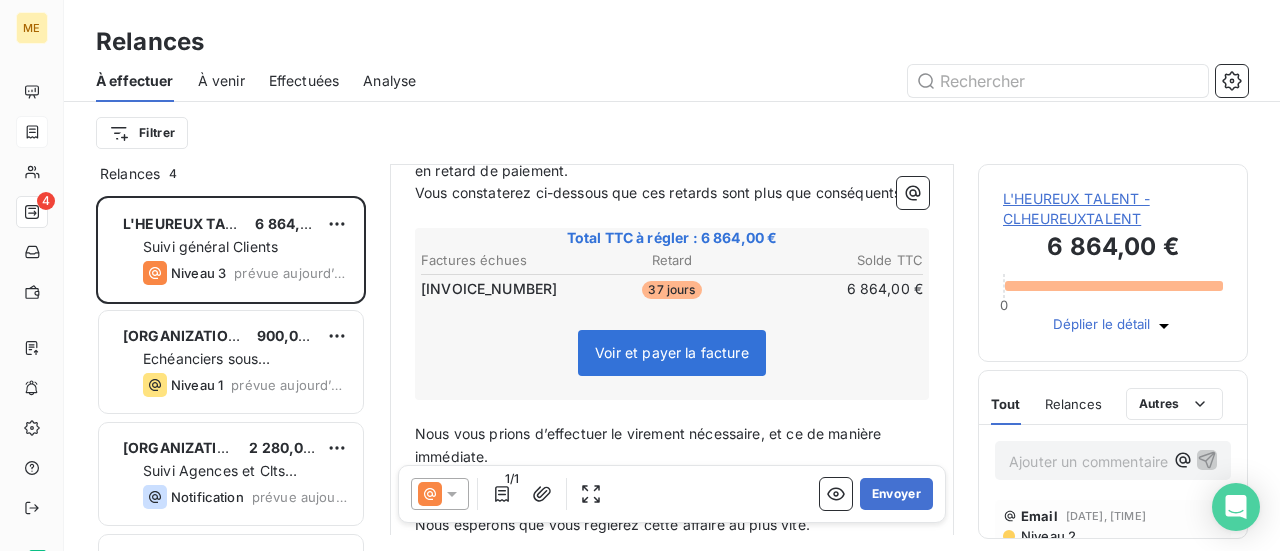 click on "L'HEUREUX TALENT - CLHEUREUXTALENT" at bounding box center (1113, 209) 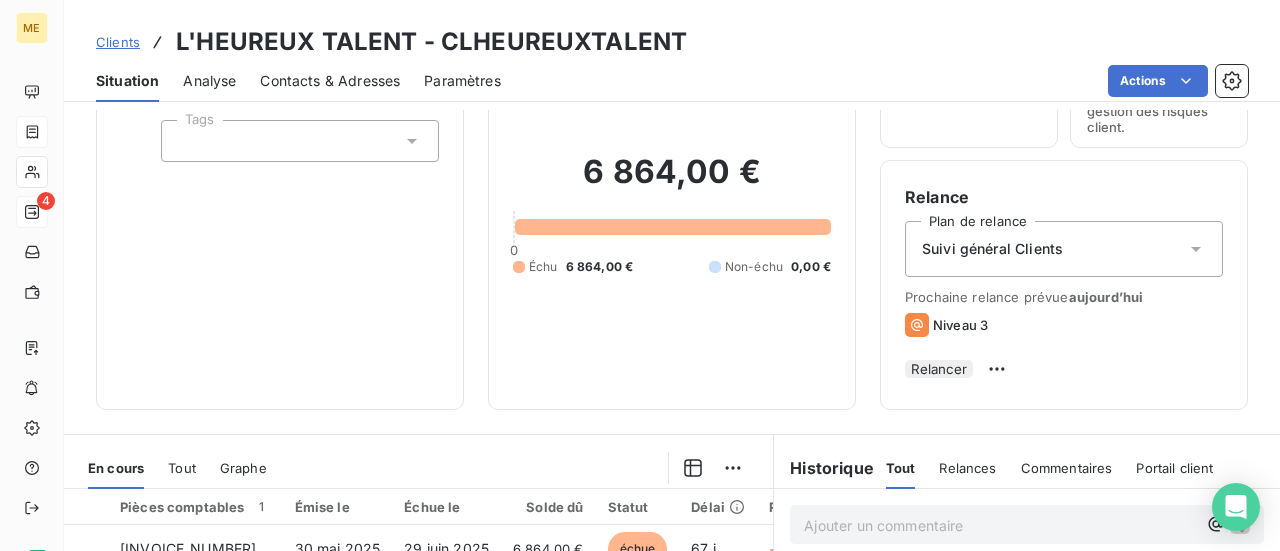 scroll, scrollTop: 100, scrollLeft: 0, axis: vertical 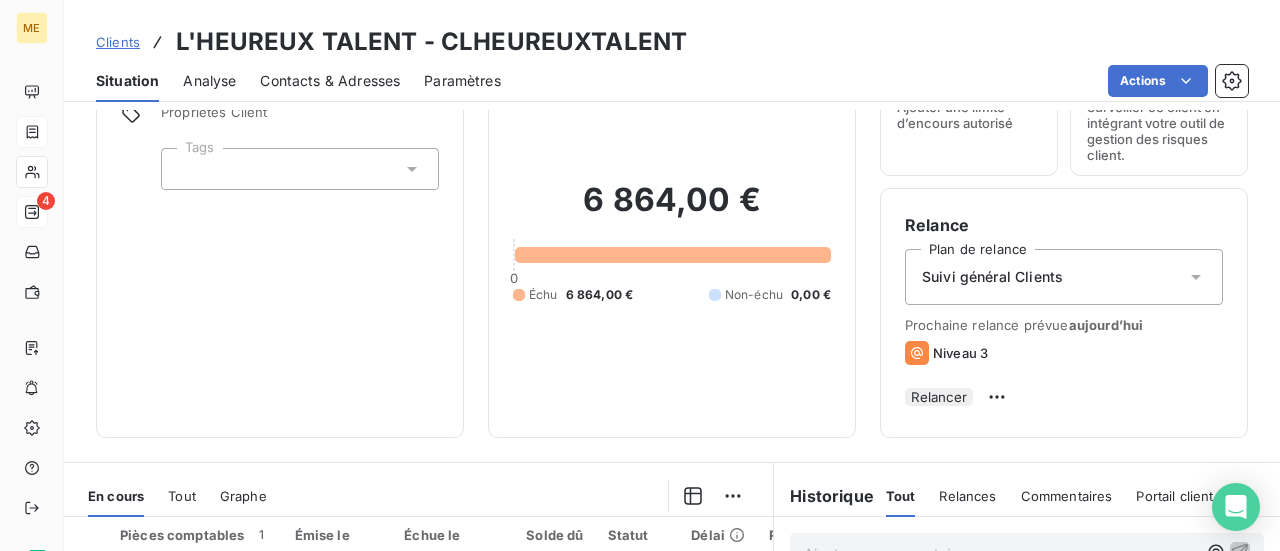 click on "Relancer" at bounding box center (939, 397) 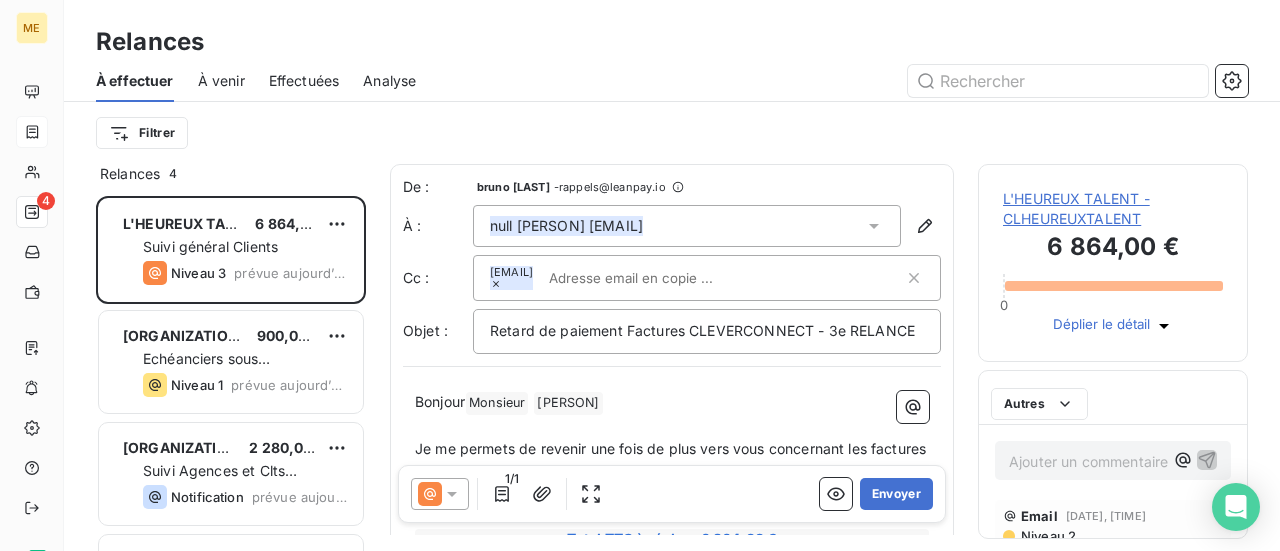 scroll, scrollTop: 16, scrollLeft: 16, axis: both 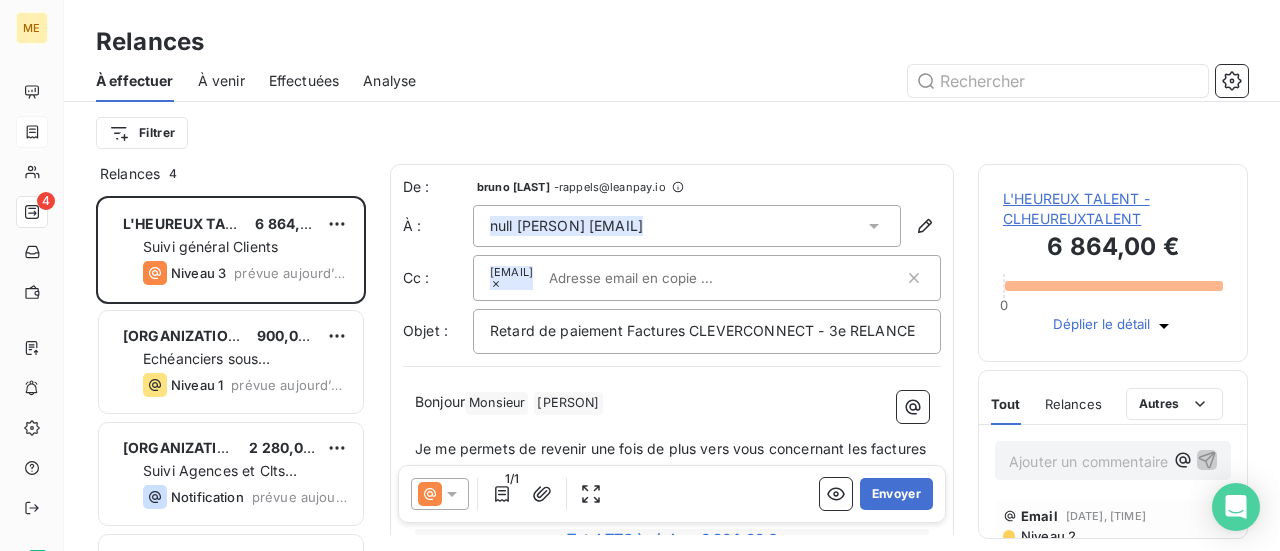 click 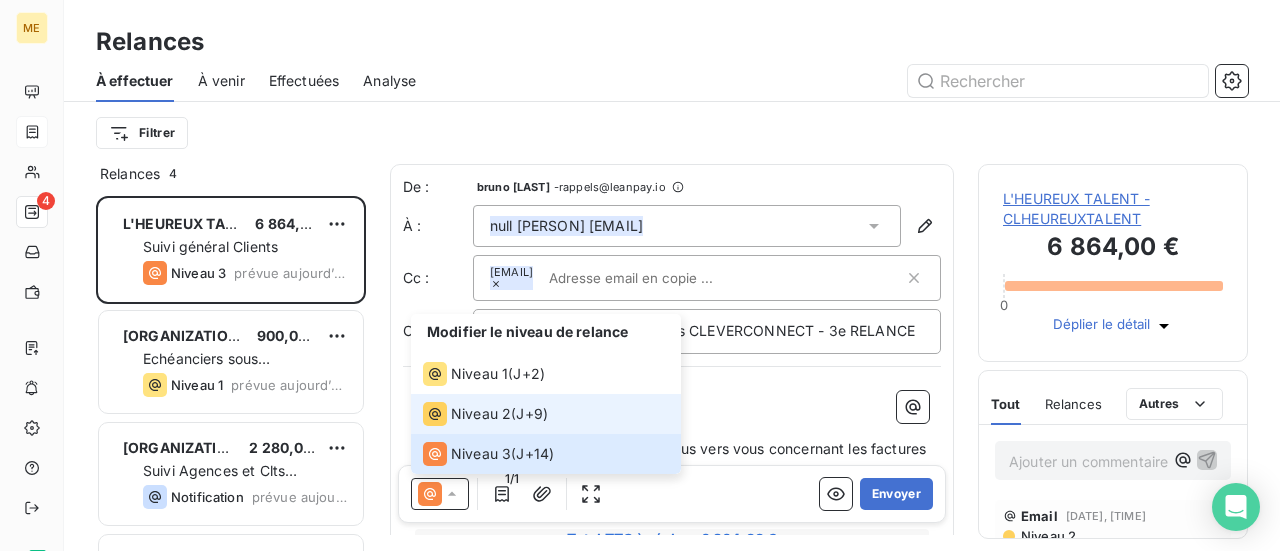 click on "Niveau 2" at bounding box center [481, 414] 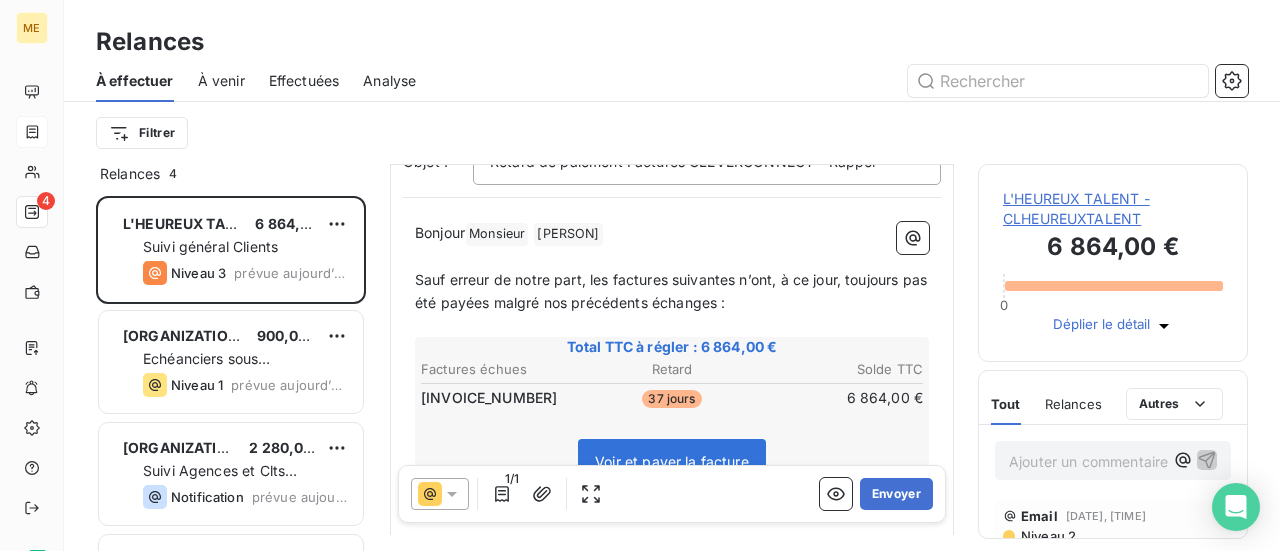 scroll, scrollTop: 202, scrollLeft: 0, axis: vertical 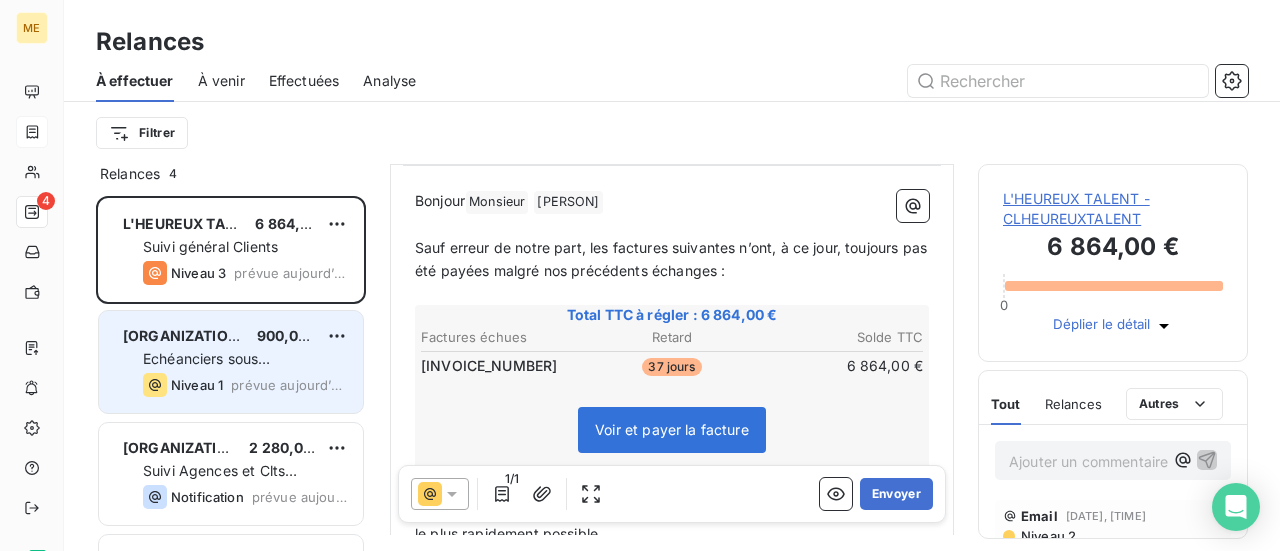 click on "FRANCE WORK 900,00 € Echéanciers sous prélèvements Niveau 1 prévue aujourd’hui" at bounding box center [231, 362] 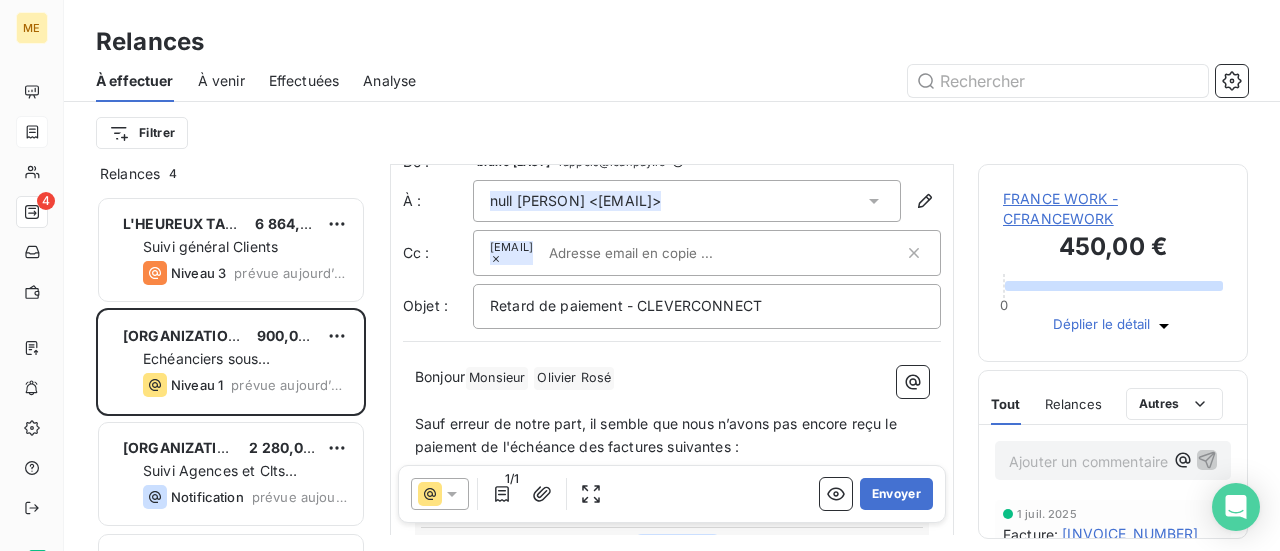 scroll, scrollTop: 0, scrollLeft: 0, axis: both 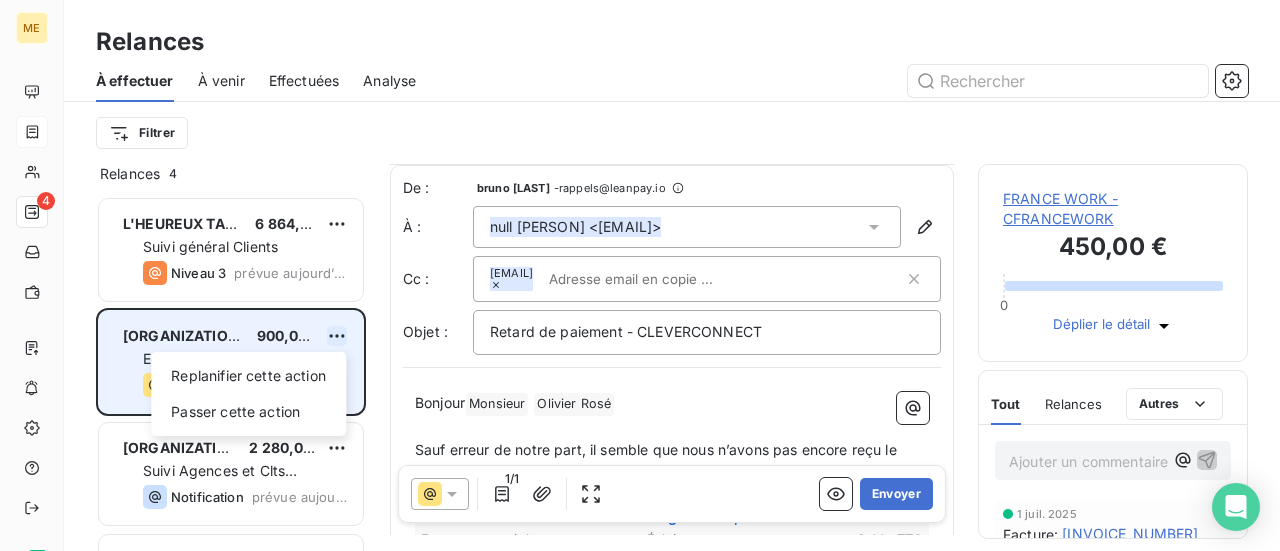 click on "Suivi général Clients Niveau 3 prévue aujourd’hui [COMPANY_NAME] [PRICE] Replanifier cette action Passer cette action Echéanciers sous prélèvements Niveau 1 prévue aujourd’hui [COMPANY_NAME] [PRICE] Suivi Agences et Clts particuliers Notification prévue aujourd’hui [COMPANY_NAME] [PRICE] Suivi général Clients Niveau 3 prévue aujourd’hui De : [FIRST] [LAST] - [EMAIL] À : null [FIRST] [LAST] <[EMAIL]> Cc : [EMAIL] Objet : Retard de paiement - CLEVERCONNECT Bonjour Monsieur [FIRST] [LAST] Sauf erreur de notre part, il semble que nous n’avons pas encore reçu le paiement de l'échéance des factures suivantes : Total TTC à régler : [PRICE] Factures non-échues Échéance Solde TTC [INVOICE_NUMBER] [DATE] [DAYS] [PRICE] Voir et payer la facture Merci beaucoup" at bounding box center (640, 275) 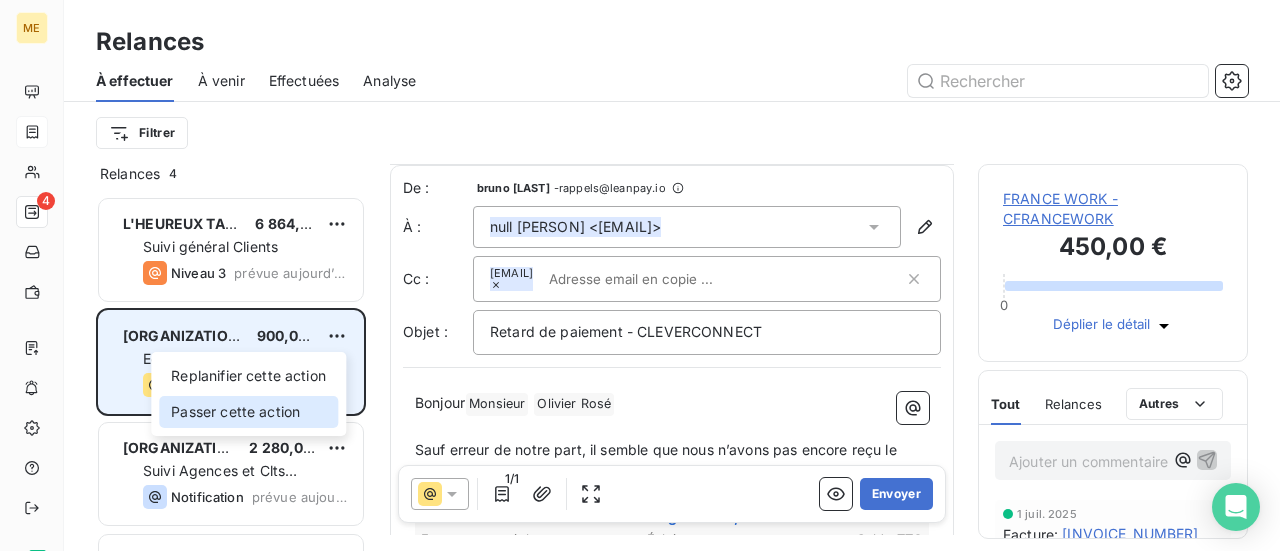 click on "Passer cette action" at bounding box center [248, 412] 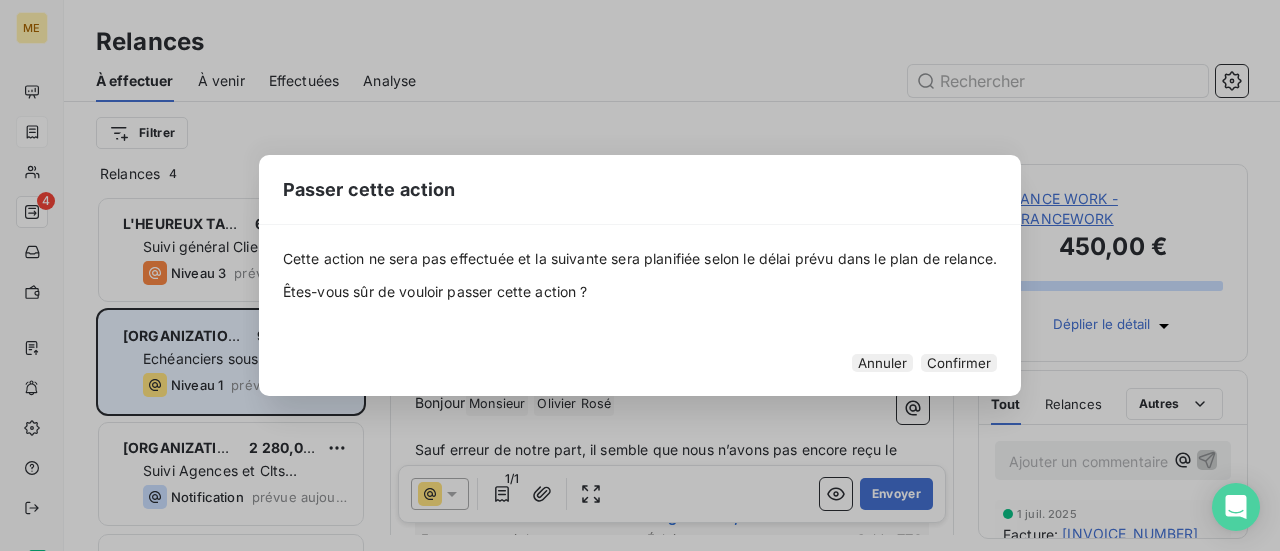 click on "Confirmer" at bounding box center (959, 363) 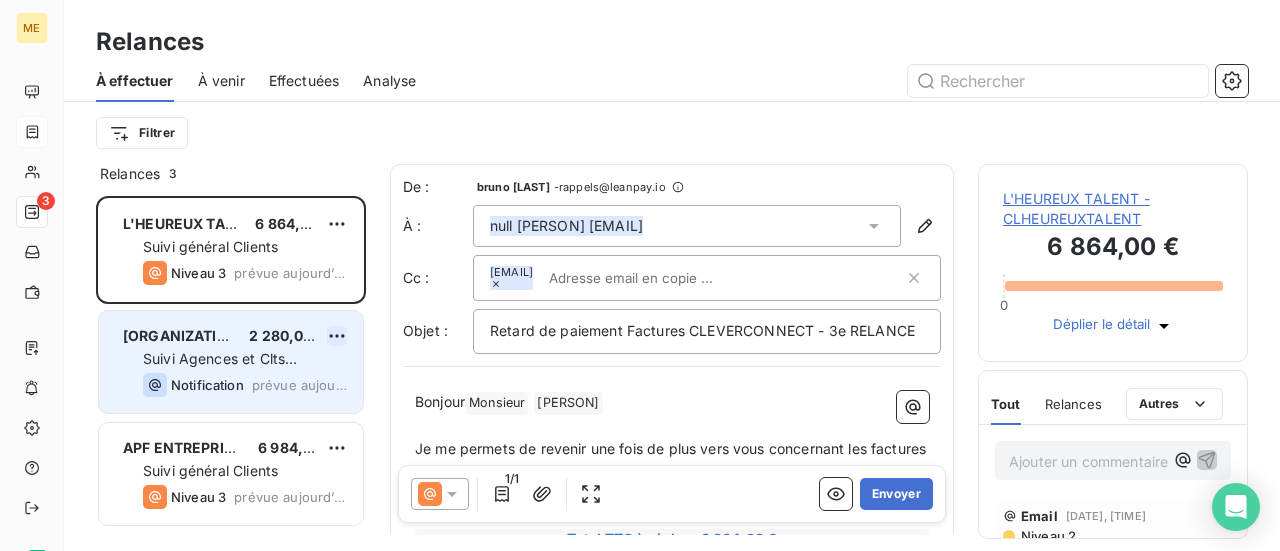 click on "Suivi général Clients Niveau 3 prévue aujourd’hui [COMPANY_NAME] [PRICE] Suivi Agences et Clts particuliers Notification prévue aujourd’hui [COMPANY_NAME] [PRICE] Suivi général Clients Niveau 3 prévue aujourd’hui De : [FIRST] [LAST] - [EMAIL] À : null [FIRST] [LAST] <[EMAIL]> Cc : [EMAIL] Objet : Retard de paiement Factures CLEVERCONNECT - 3e RELANCE Bonjour Monsieur [FIRST] [LAST] Je me permets de revenir une fois de plus vers vous concernant les factures en retard de paiement. Vous constaterez ci-dessous que ces retards sont plus que conséquents. Total TTC à régler : [PRICE] Factures échues Retard Solde TTC [INVOICE_NUMBER] [DAYS] [PRICE] Voir et payer la facture Nous vous prions d’effectuer le virement nécessaire, et ce de manière immédiate. 0" at bounding box center (640, 275) 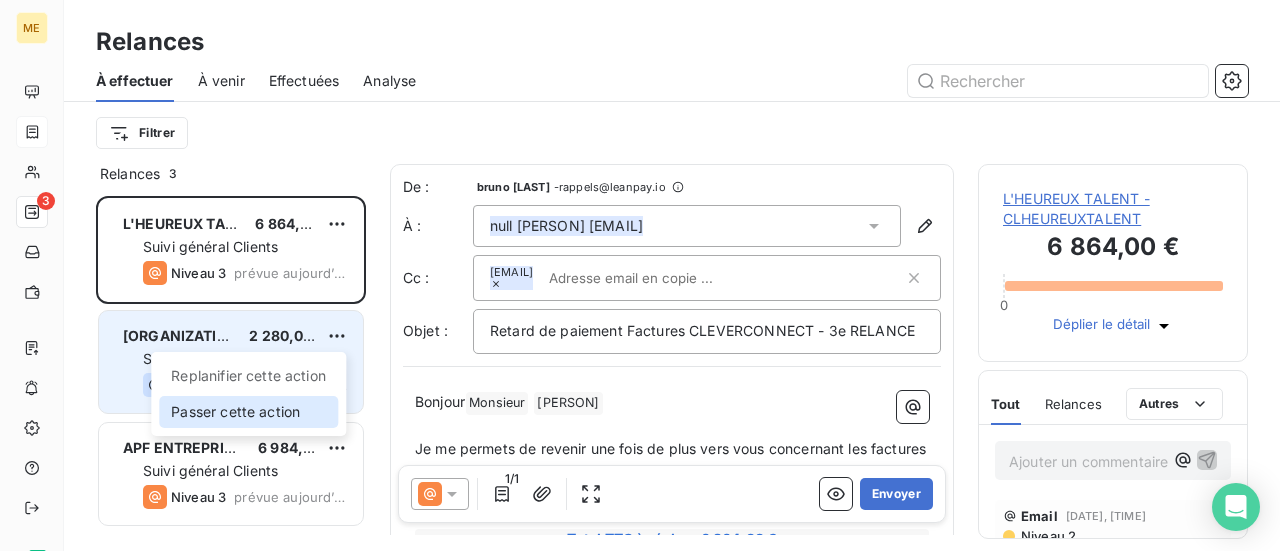 click on "Passer cette action" at bounding box center (248, 412) 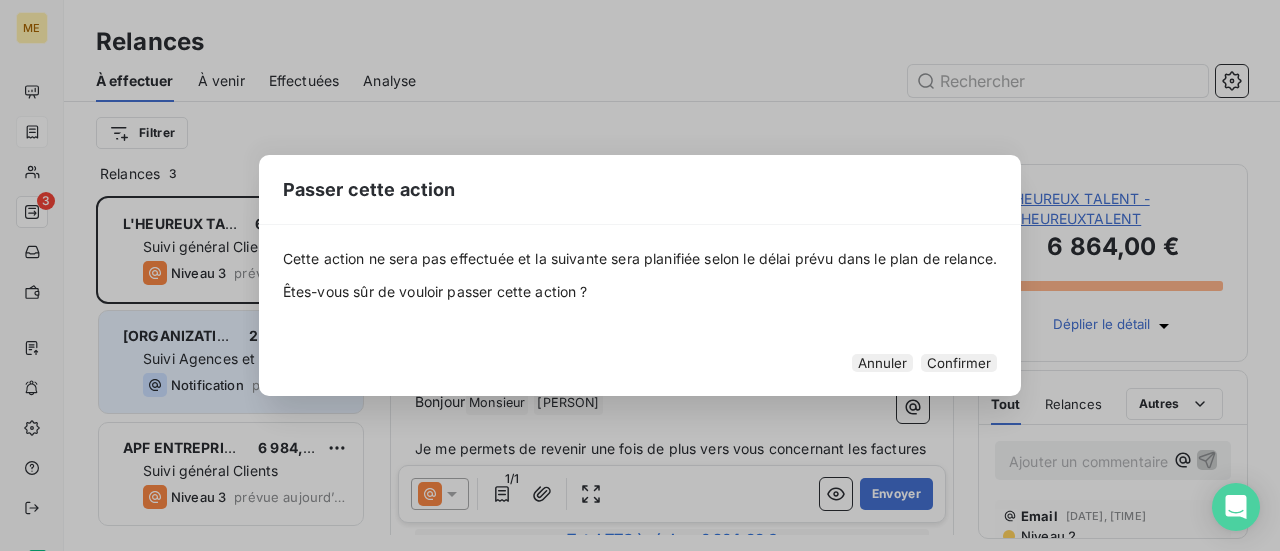 click on "Confirmer" at bounding box center [959, 363] 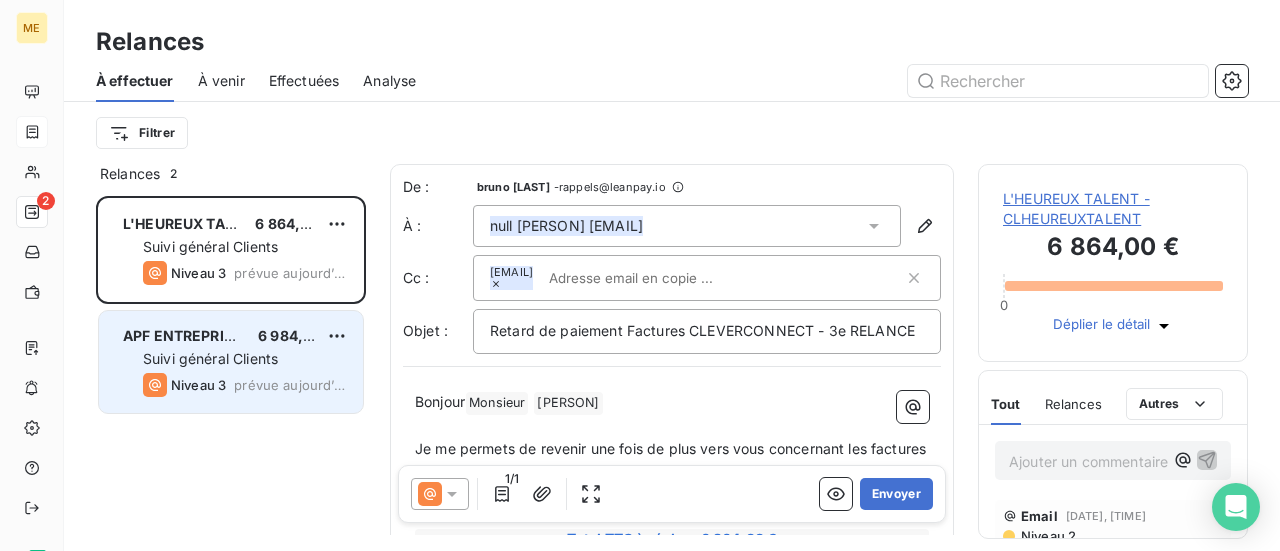 click on "Niveau 3 prévue aujourd’hui" at bounding box center [245, 385] 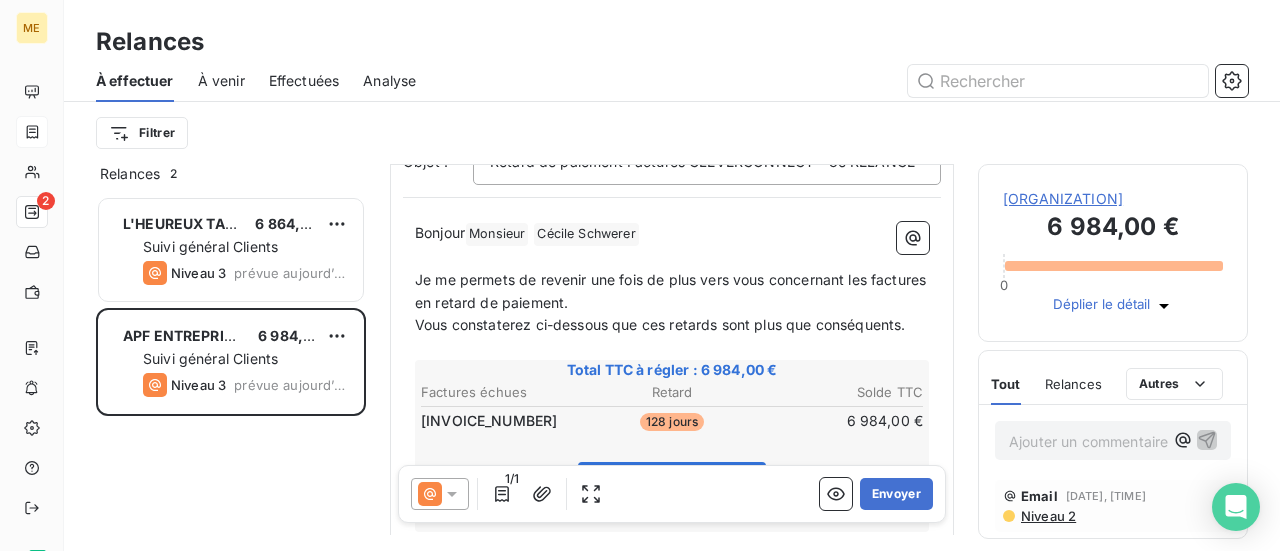 scroll, scrollTop: 200, scrollLeft: 0, axis: vertical 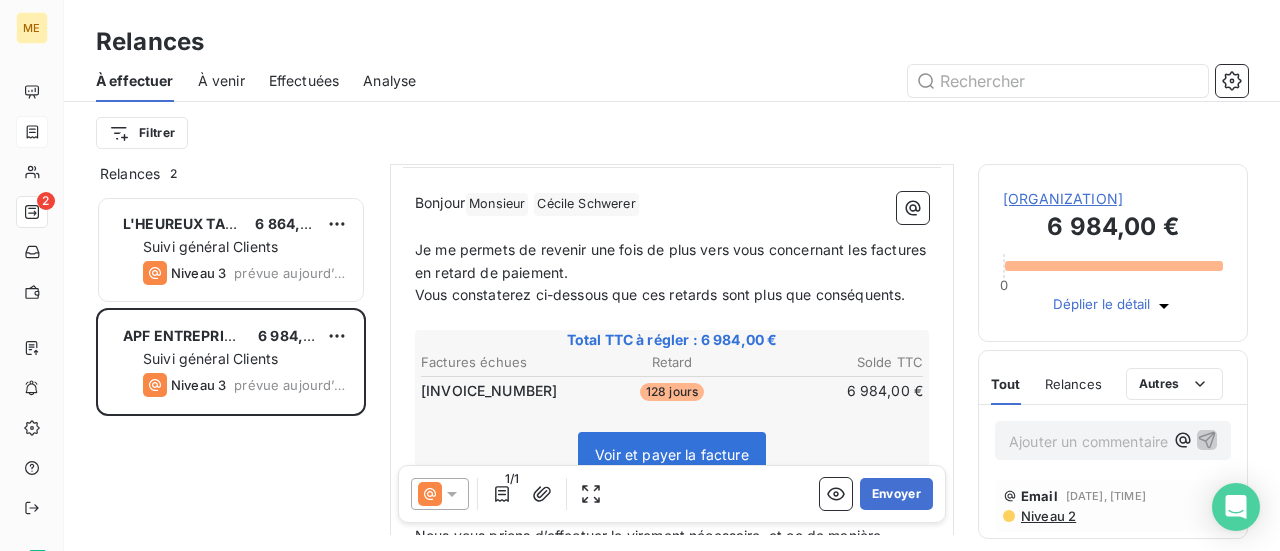 click on "[ORGANIZATION]" at bounding box center [1113, 199] 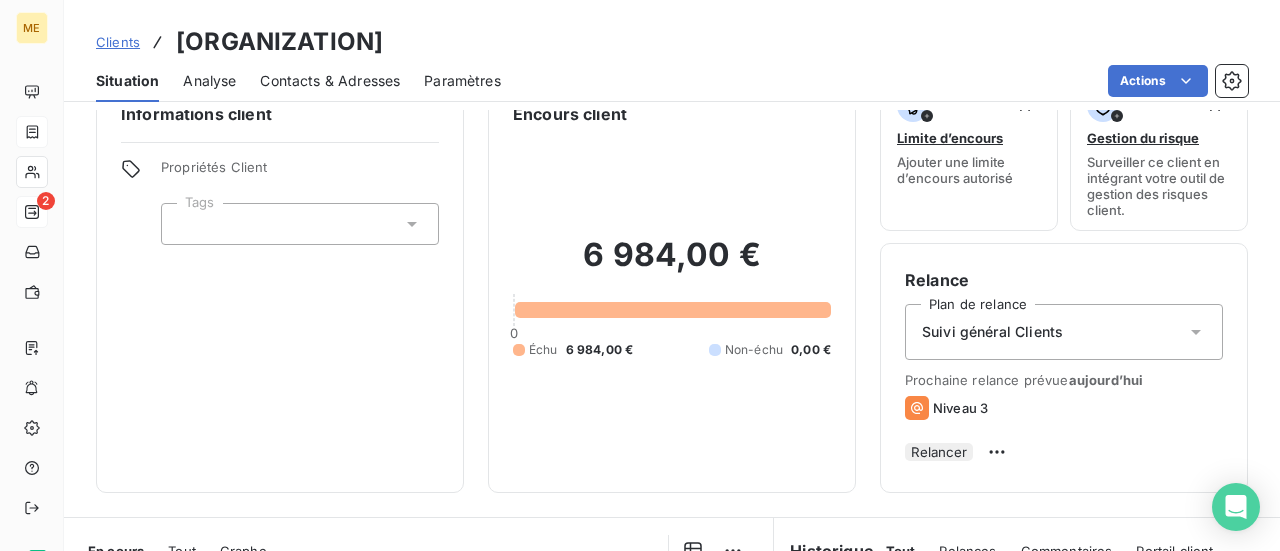 scroll, scrollTop: 0, scrollLeft: 0, axis: both 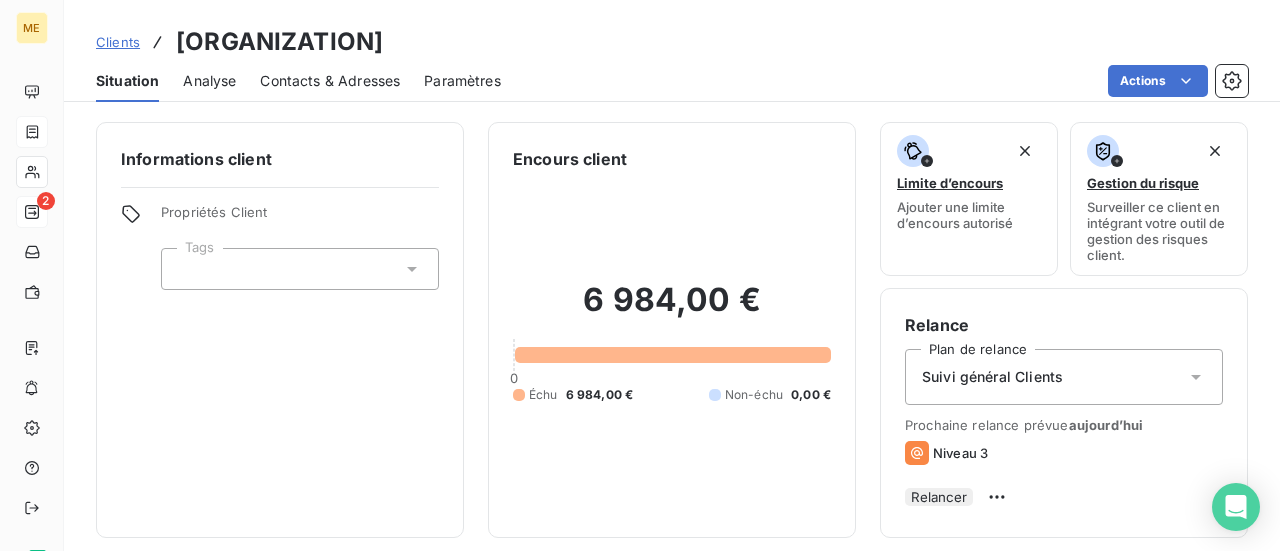 click on "Relancer" at bounding box center [939, 497] 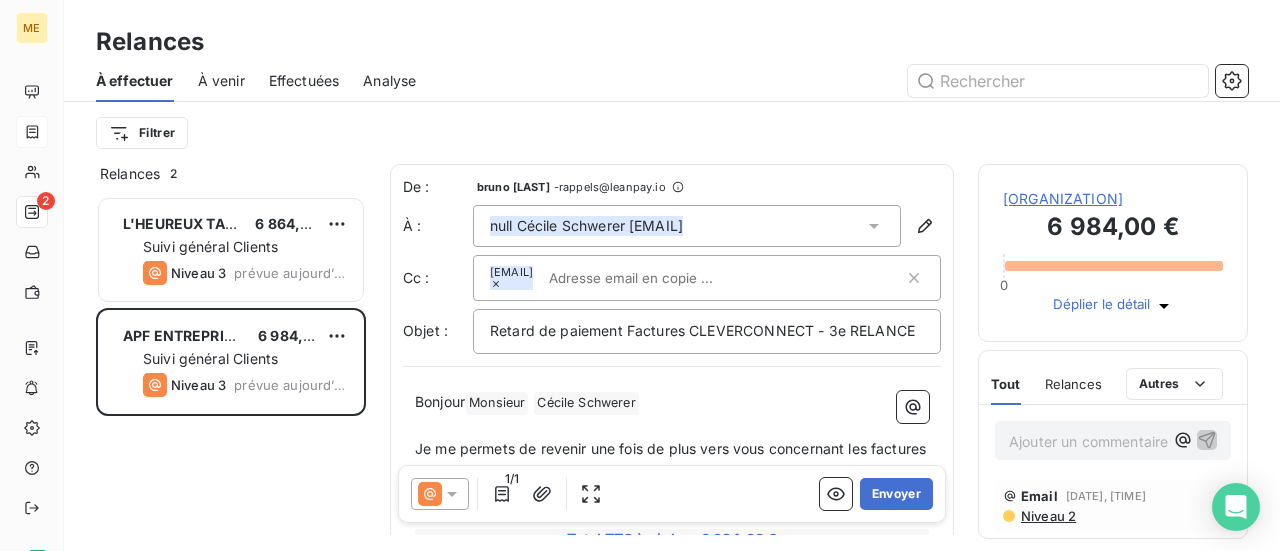 scroll, scrollTop: 16, scrollLeft: 16, axis: both 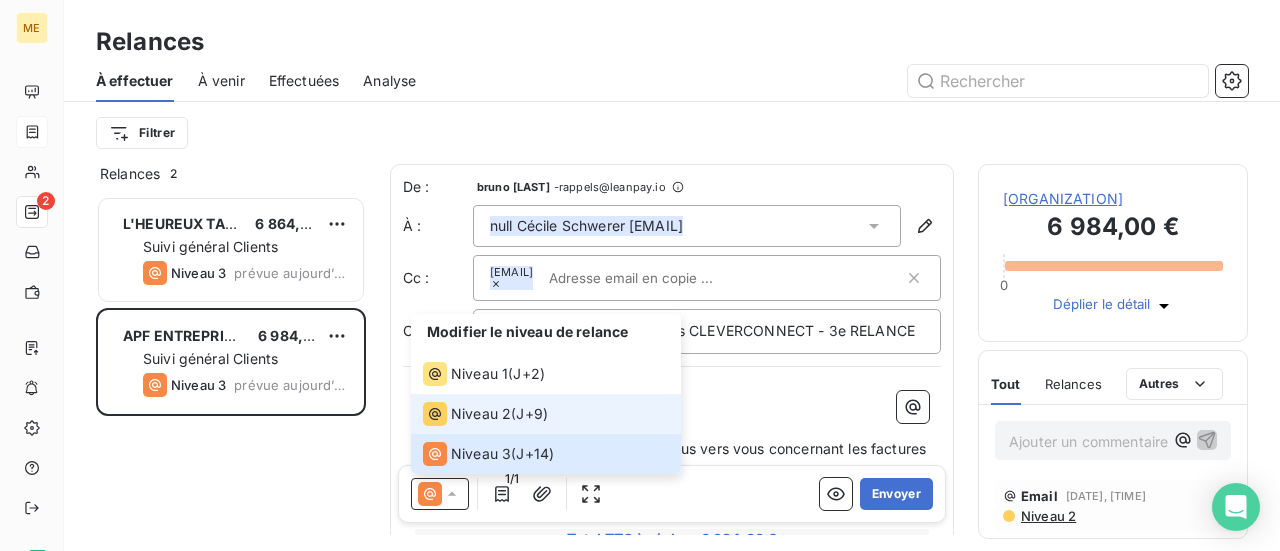 click on "Niveau 2" at bounding box center [481, 414] 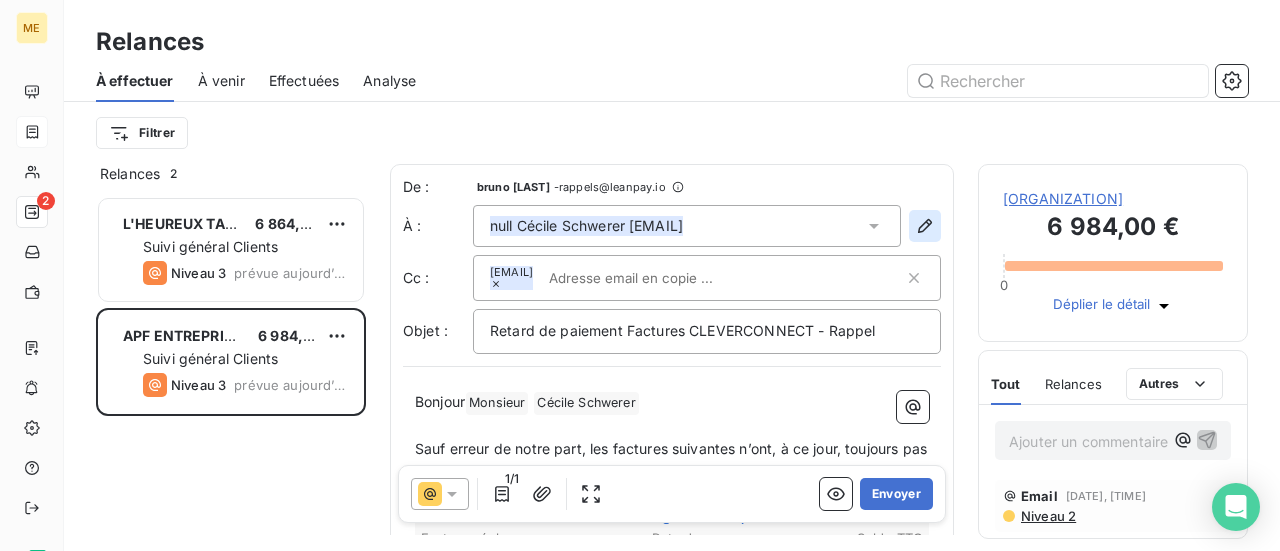 click 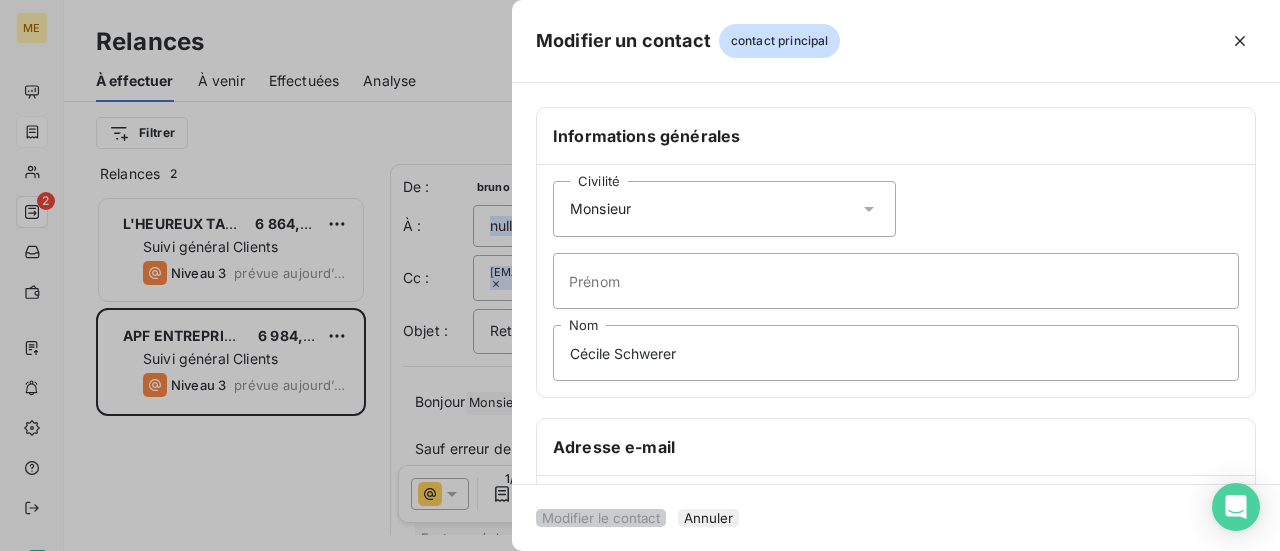 click 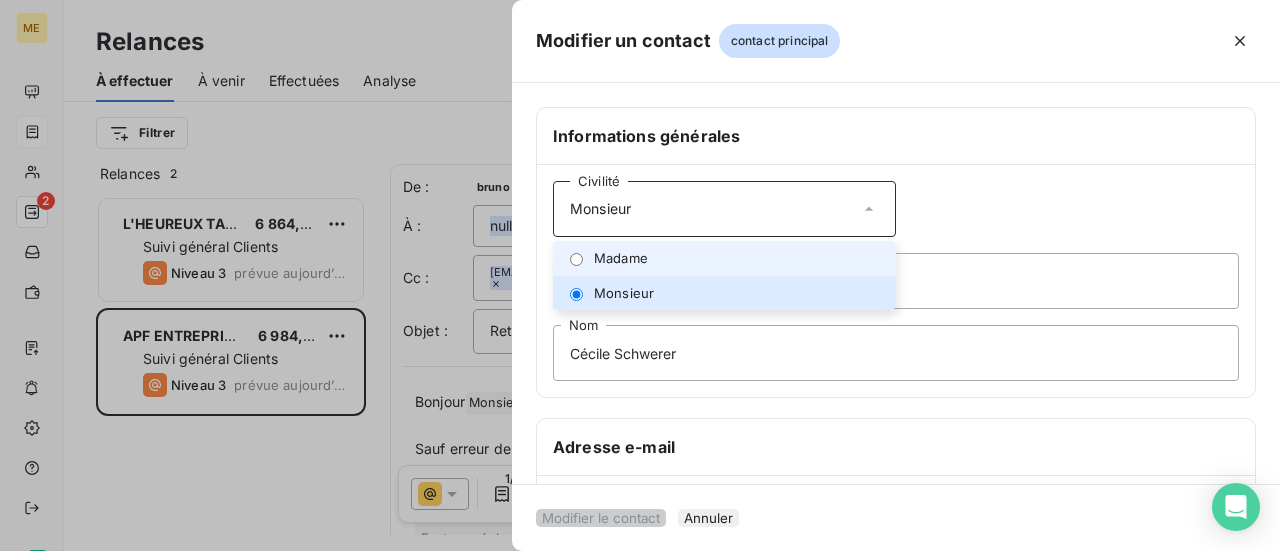 click on "Madame" at bounding box center [724, 258] 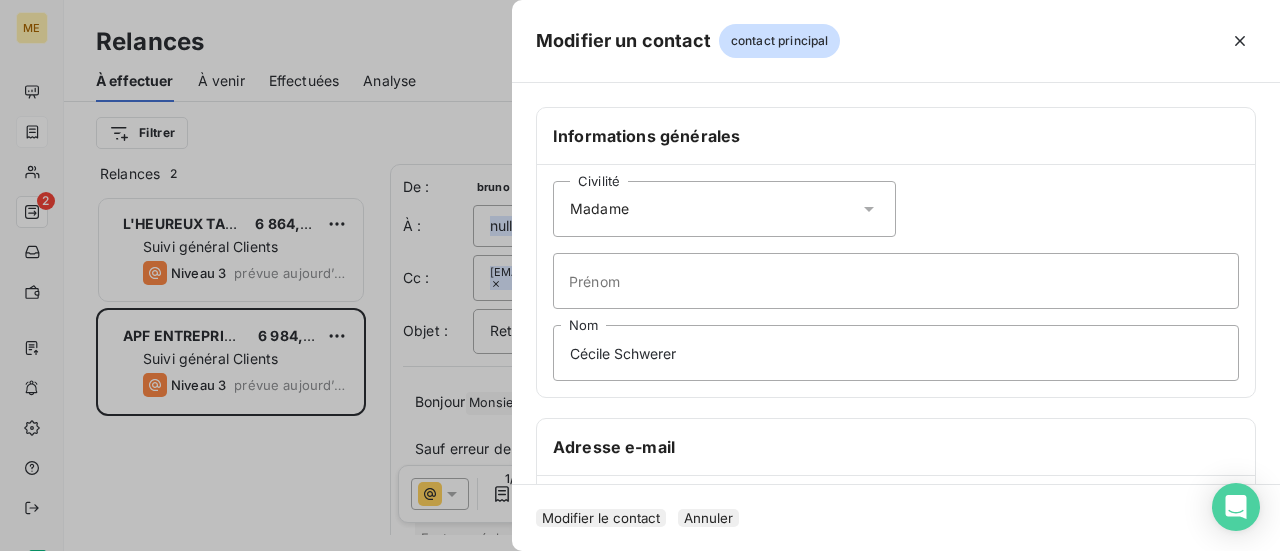 click on "Modifier le contact" at bounding box center [601, 518] 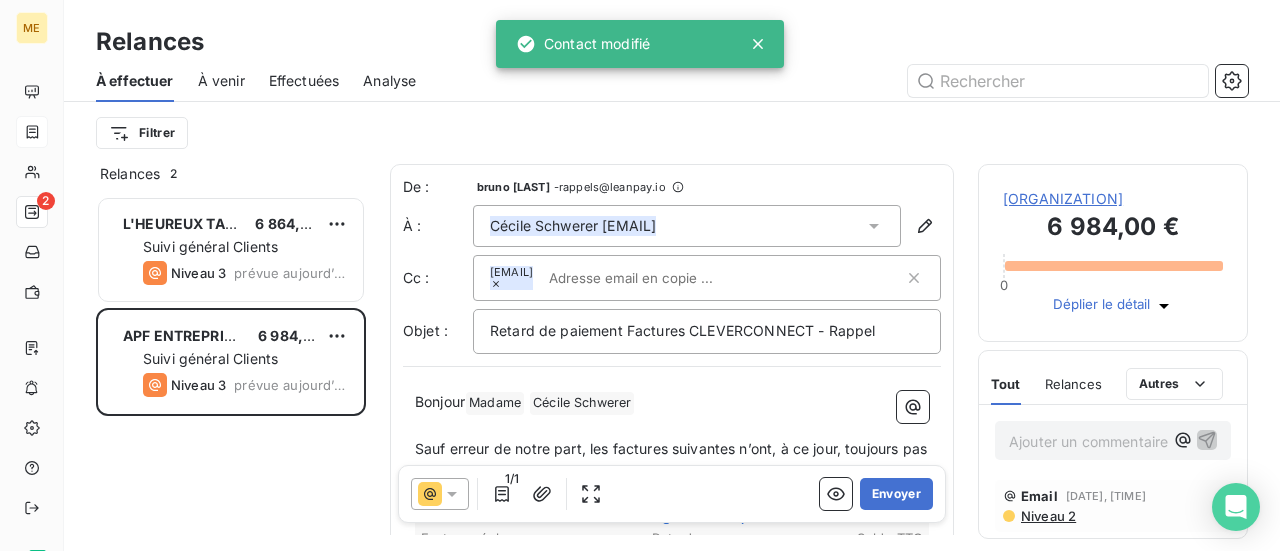 click on "[EMAIL]" at bounding box center (697, 278) 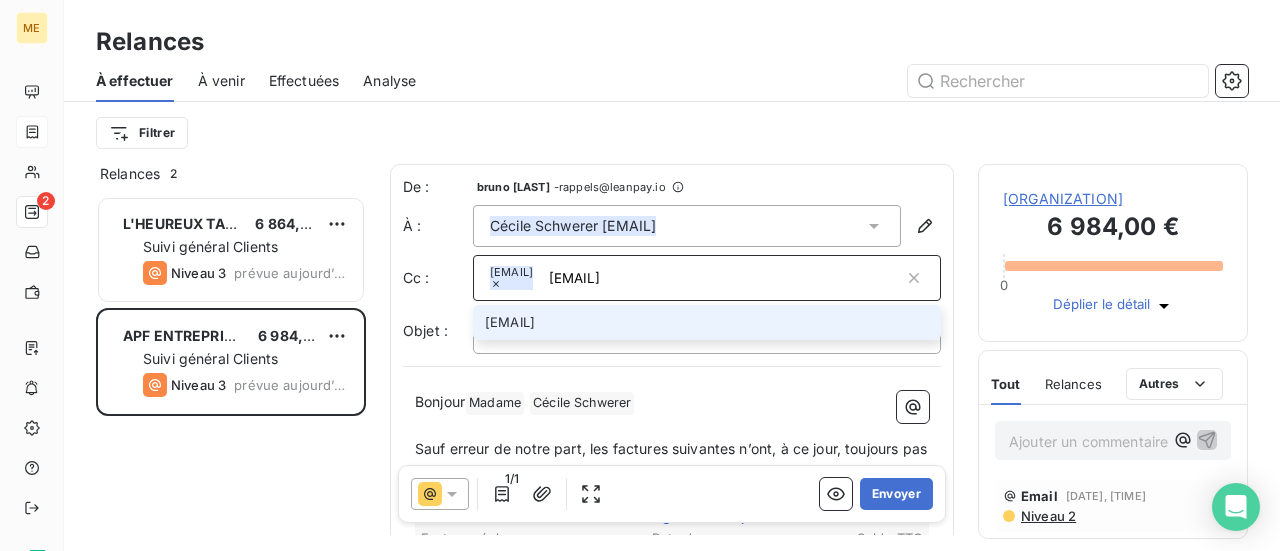 type on "[EMAIL]" 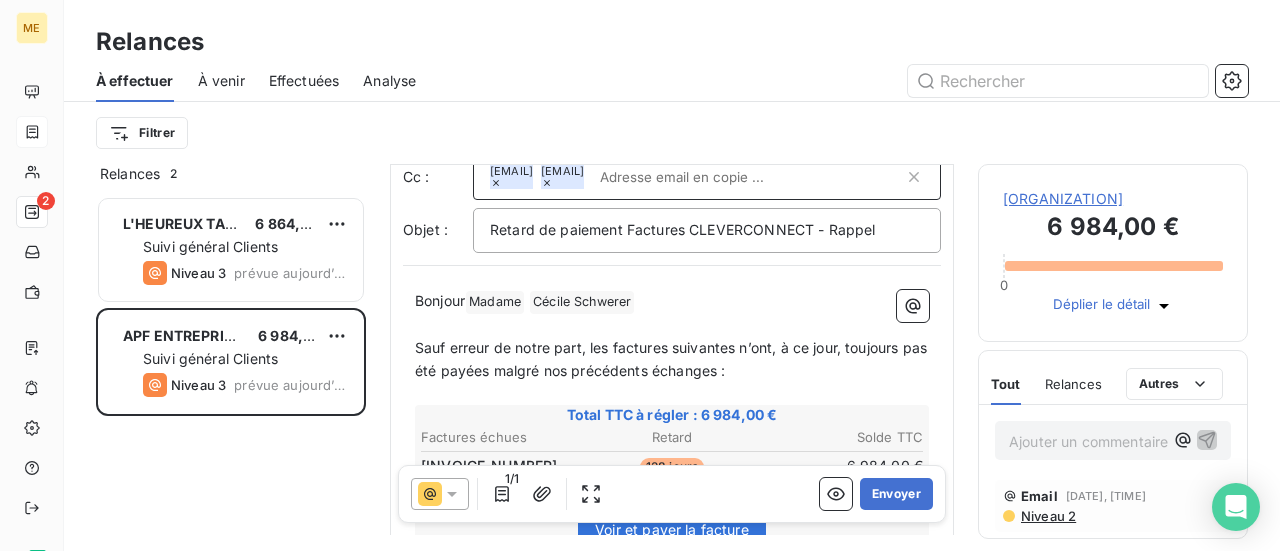 scroll, scrollTop: 202, scrollLeft: 0, axis: vertical 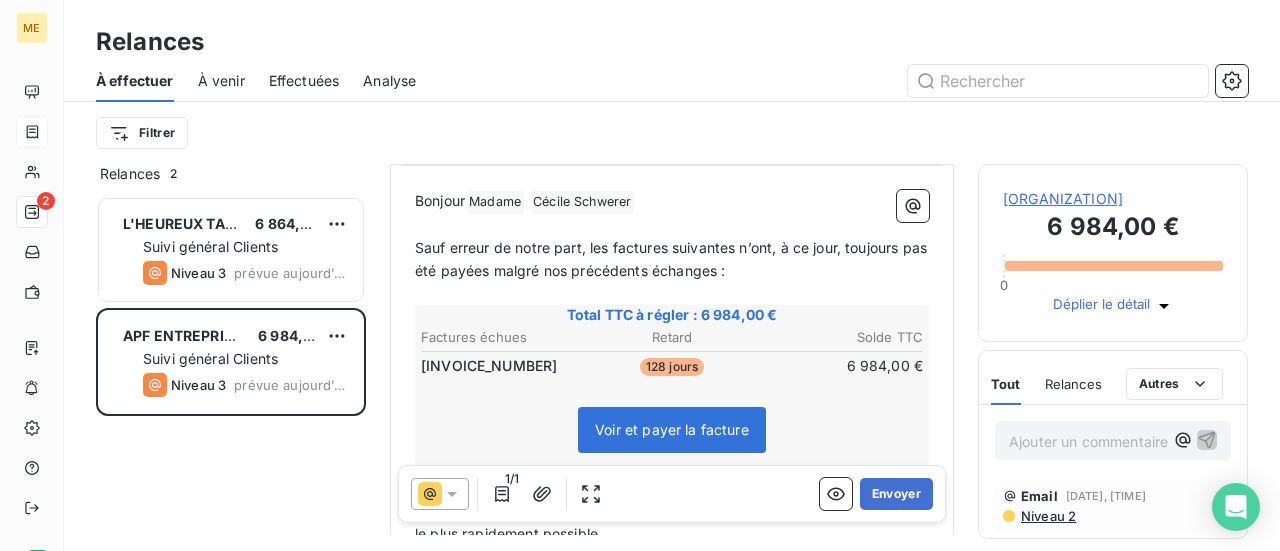 click on "Sauf erreur de notre part, les factures suivantes n’ont, à ce jour, toujours pas été payées malgré nos précédents échanges :" at bounding box center (673, 259) 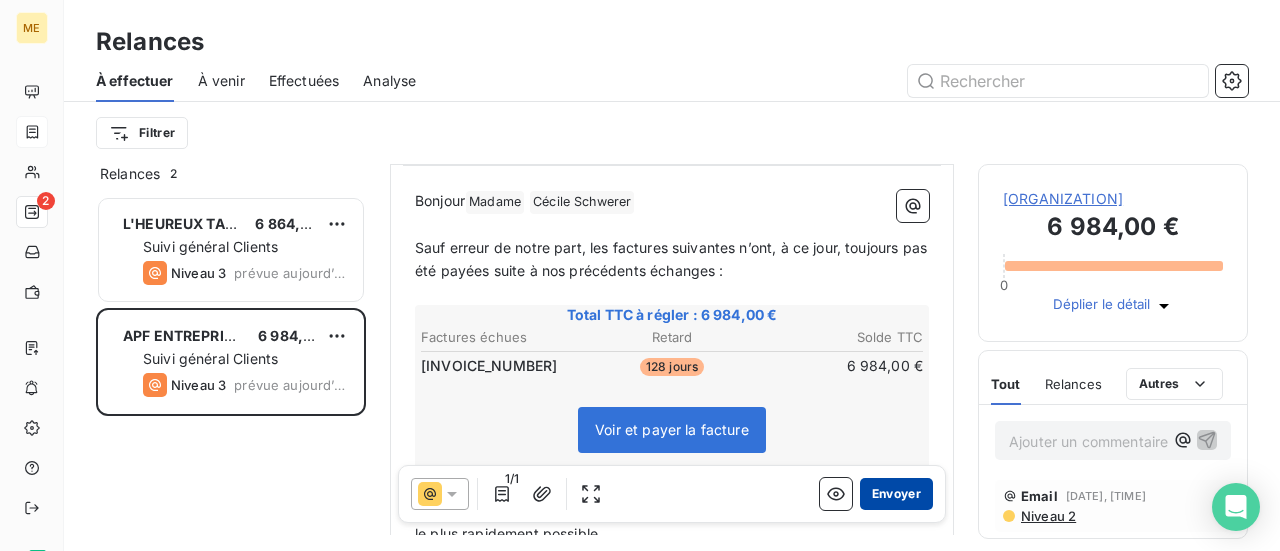 click on "Envoyer" at bounding box center (896, 494) 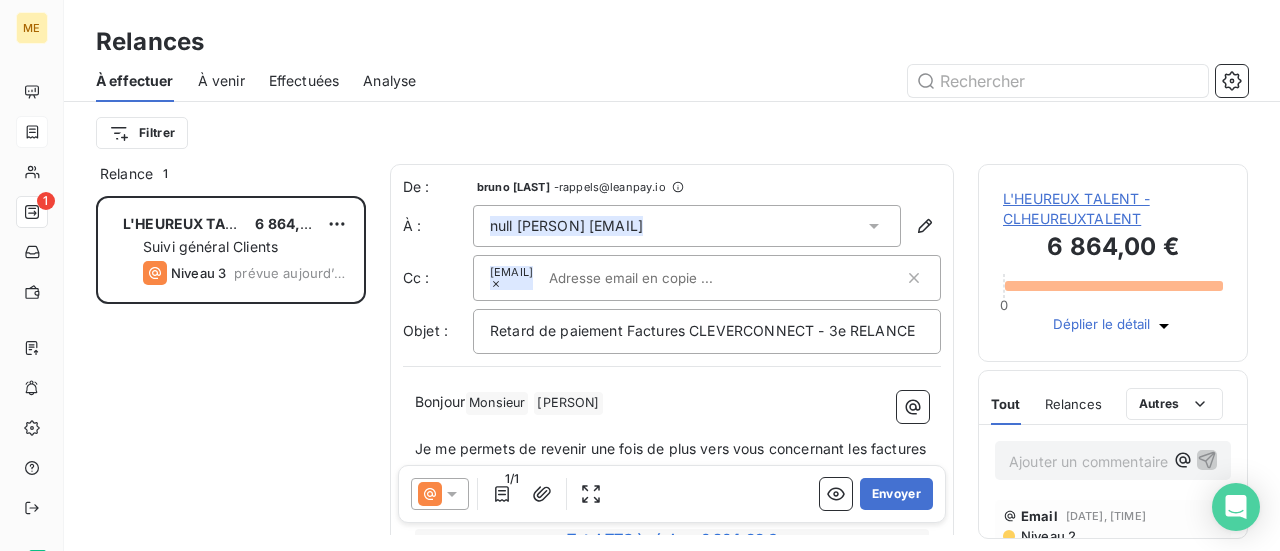 click 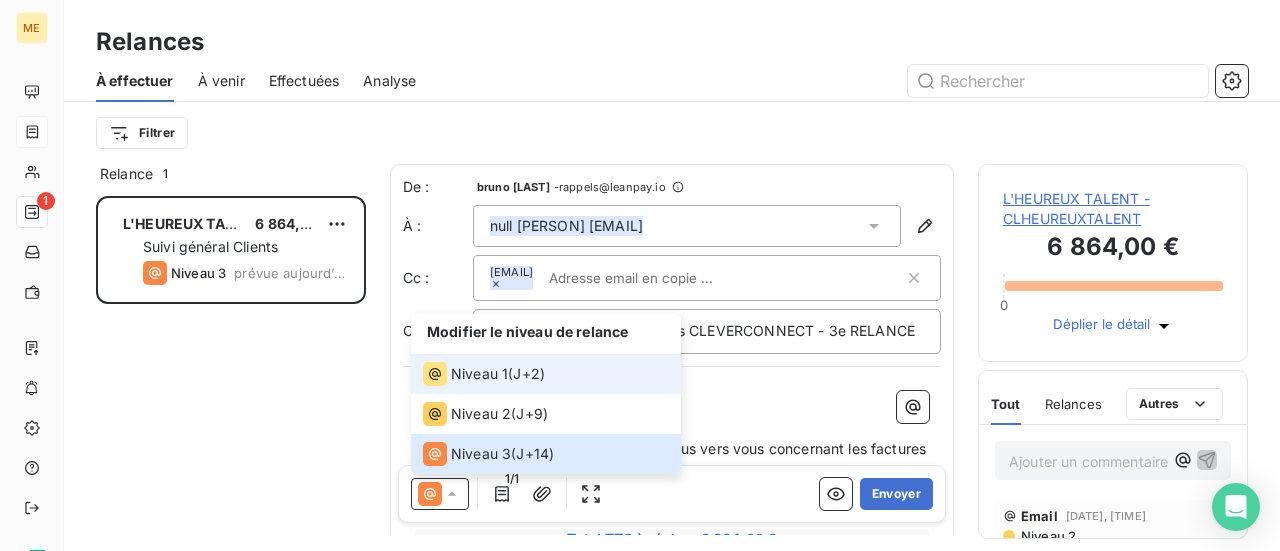 click on "Niveau 1" at bounding box center [479, 374] 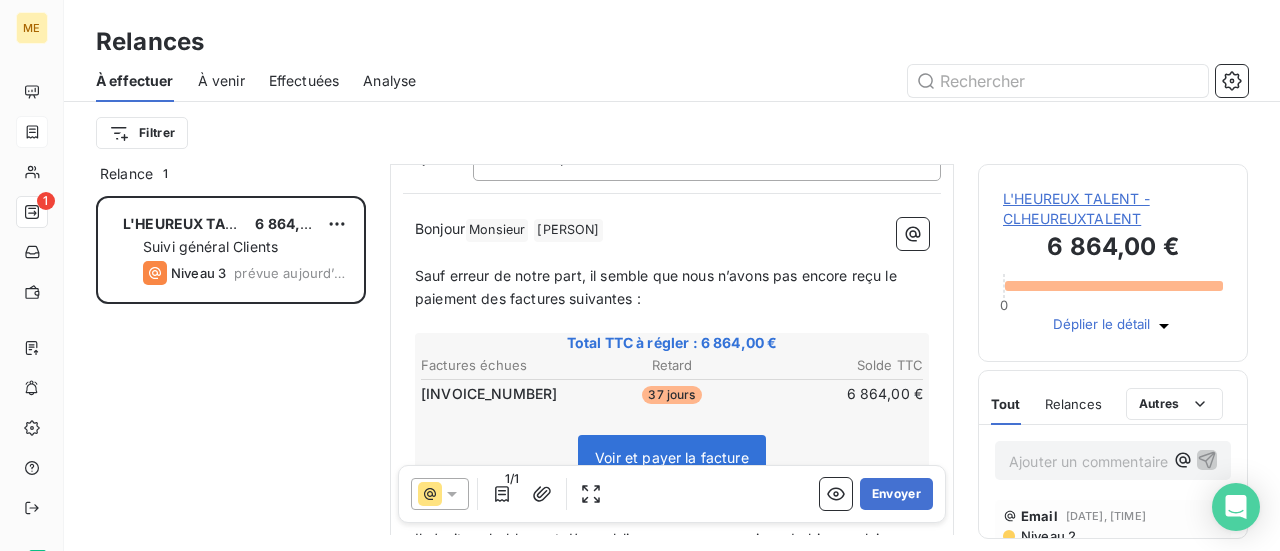 scroll, scrollTop: 200, scrollLeft: 0, axis: vertical 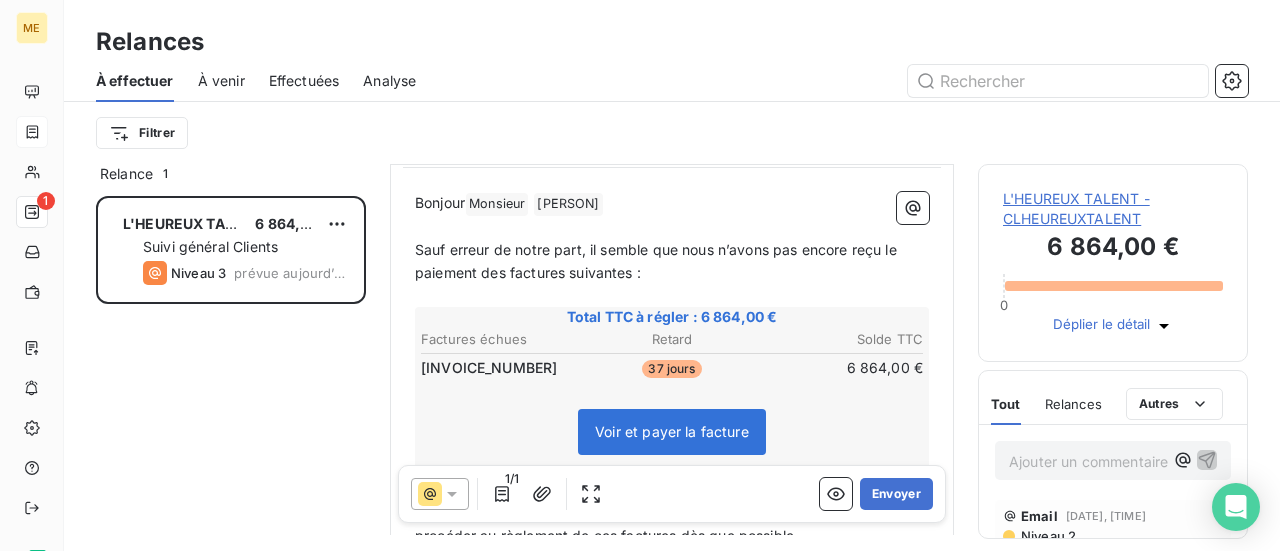 click on "Sauf erreur de notre part, il semble que nous n’avons pas encore reçu le paiement des factures suivantes :" at bounding box center (658, 261) 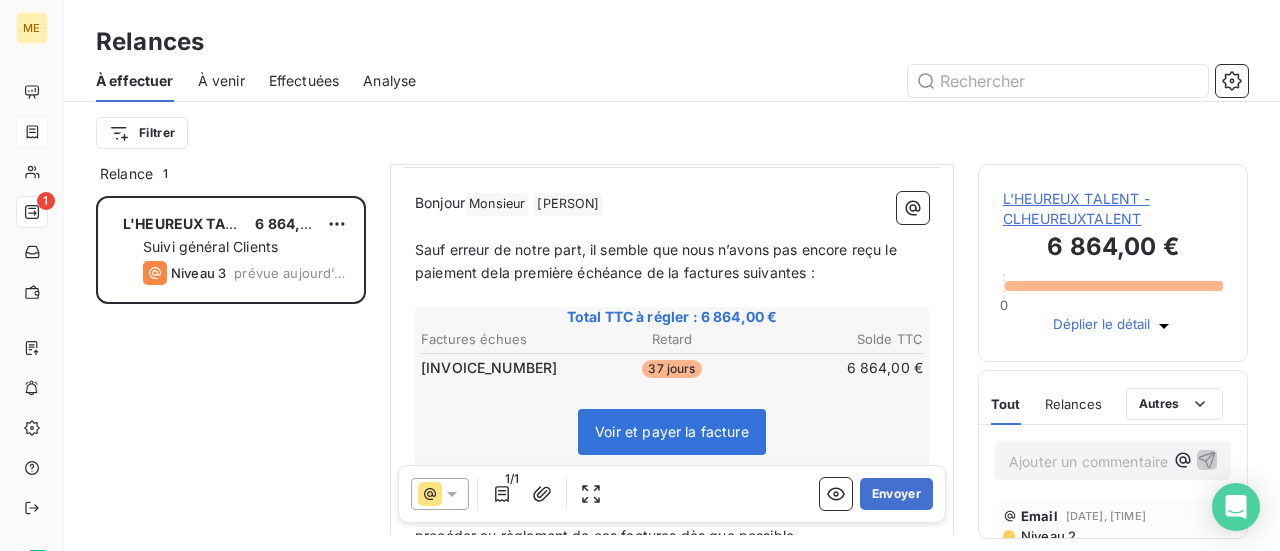 click on "Sauf erreur de notre part, il semble que nous n’avons pas encore reçu le paiement dela première échéance de la factures suivantes :" at bounding box center (658, 261) 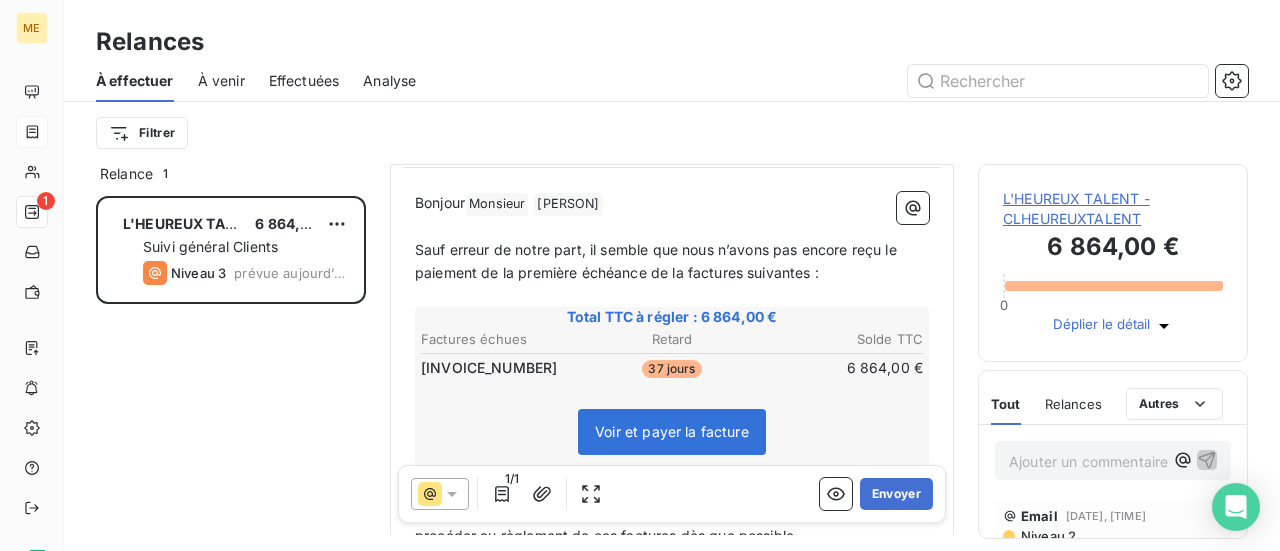click on "Sauf erreur de notre part, il semble que nous n’avons pas encore reçu le paiement de la première échéance de la factures suivantes :" at bounding box center (658, 261) 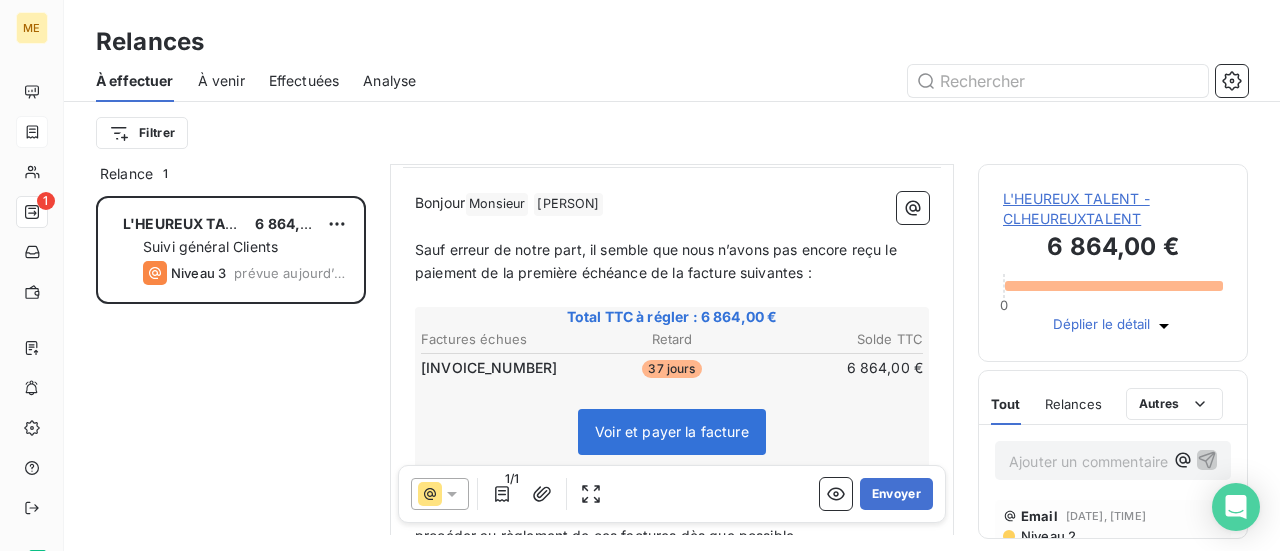 drag, startPoint x: 795, startPoint y: 301, endPoint x: 818, endPoint y: 303, distance: 23.086792 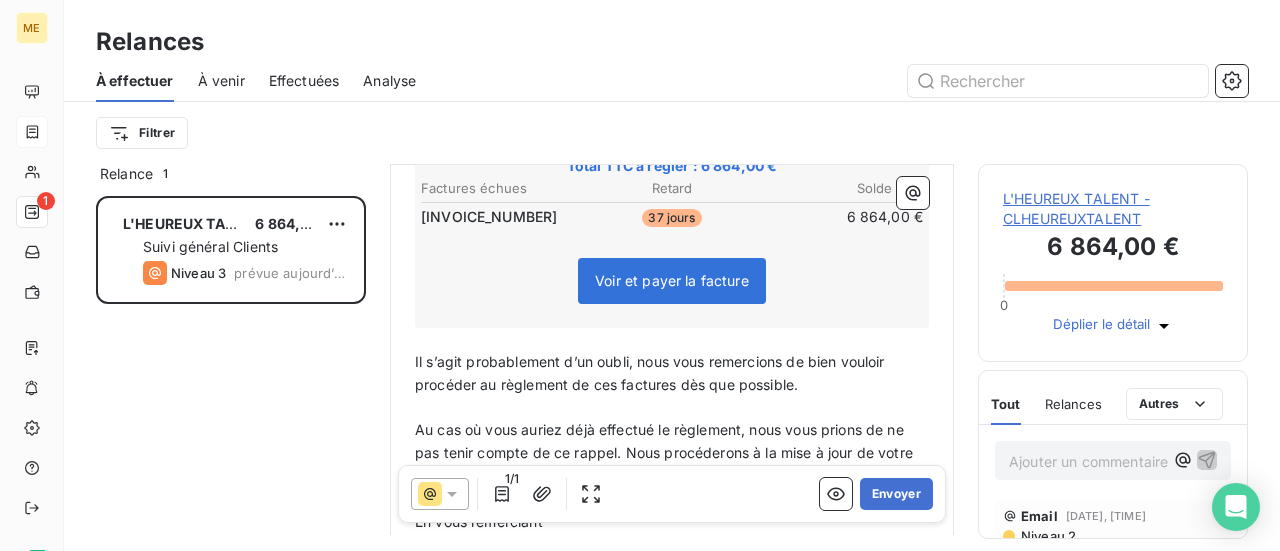 scroll, scrollTop: 400, scrollLeft: 0, axis: vertical 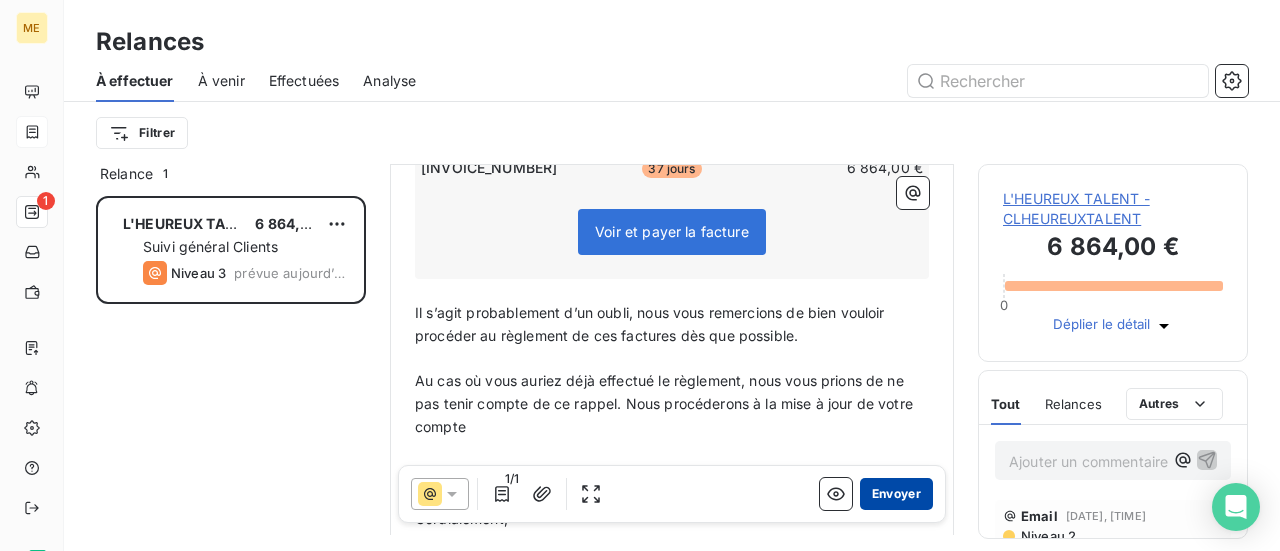 click on "Envoyer" at bounding box center [896, 494] 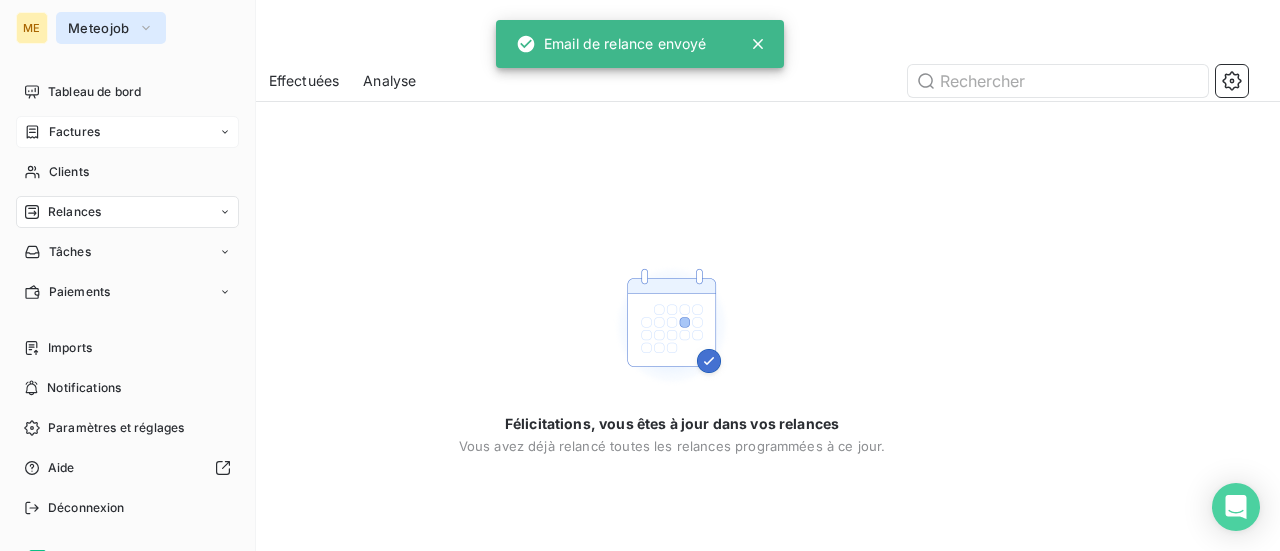 click on "Meteojob" at bounding box center (99, 28) 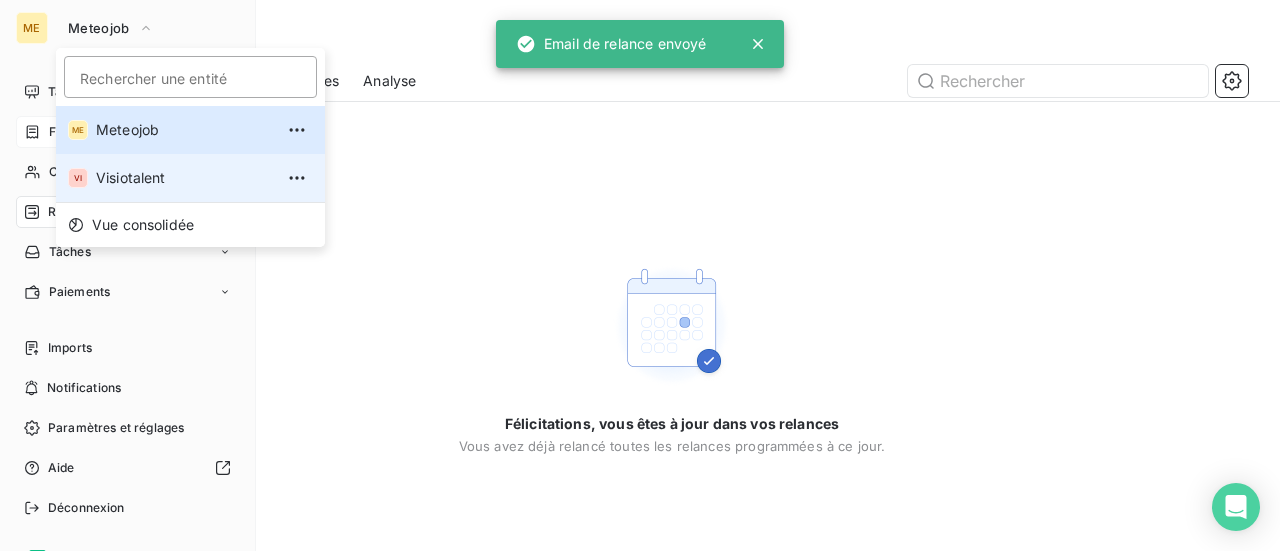 click on "VI Visiotalent" at bounding box center [190, 178] 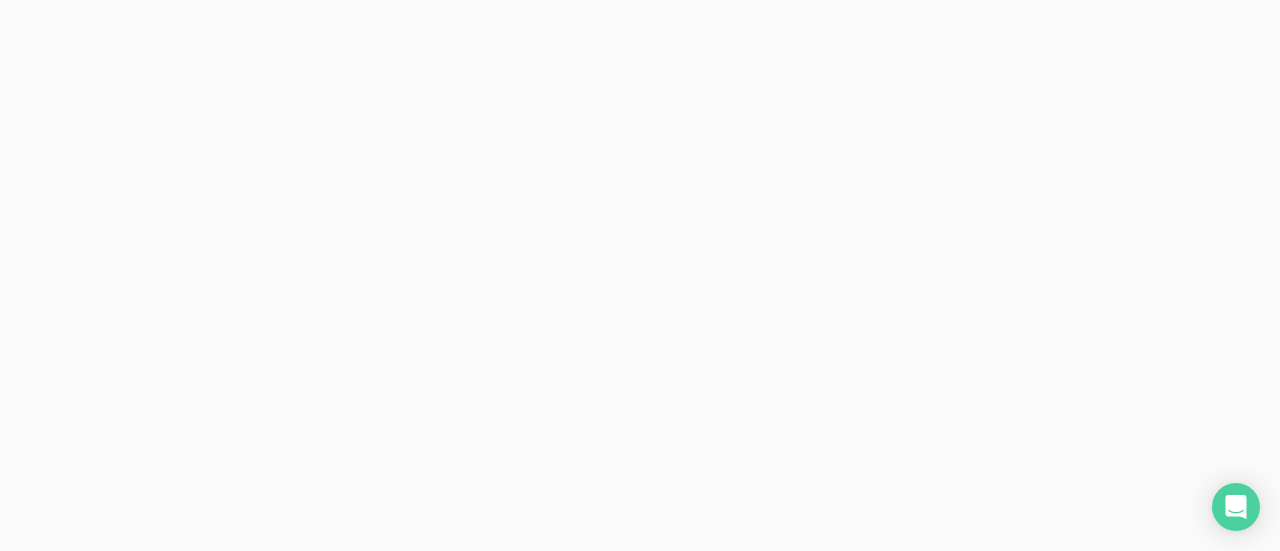 scroll, scrollTop: 0, scrollLeft: 0, axis: both 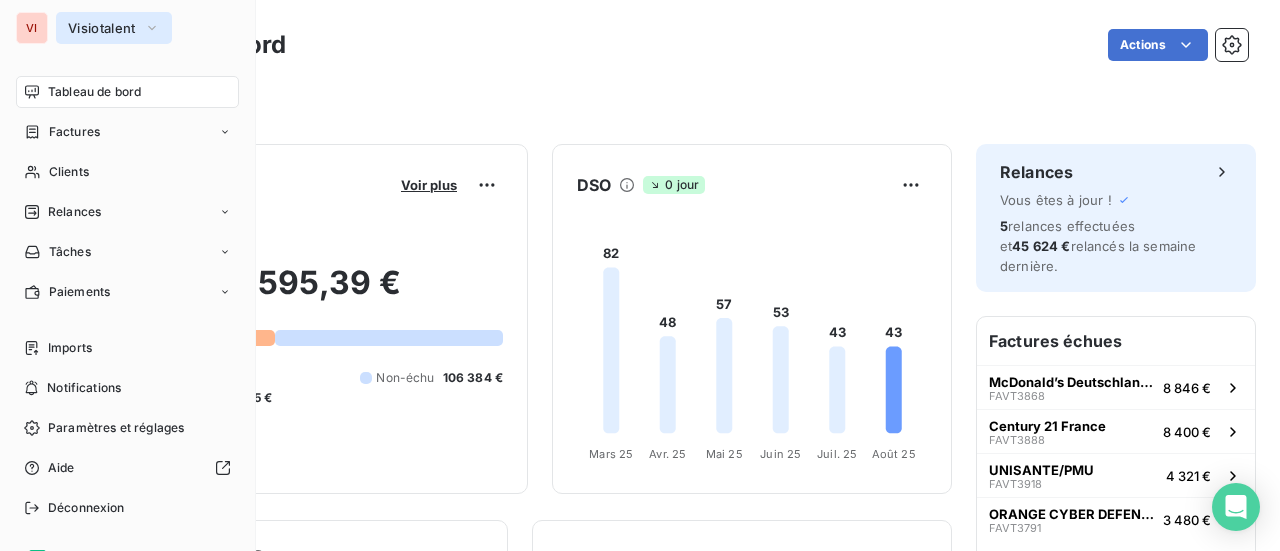 click 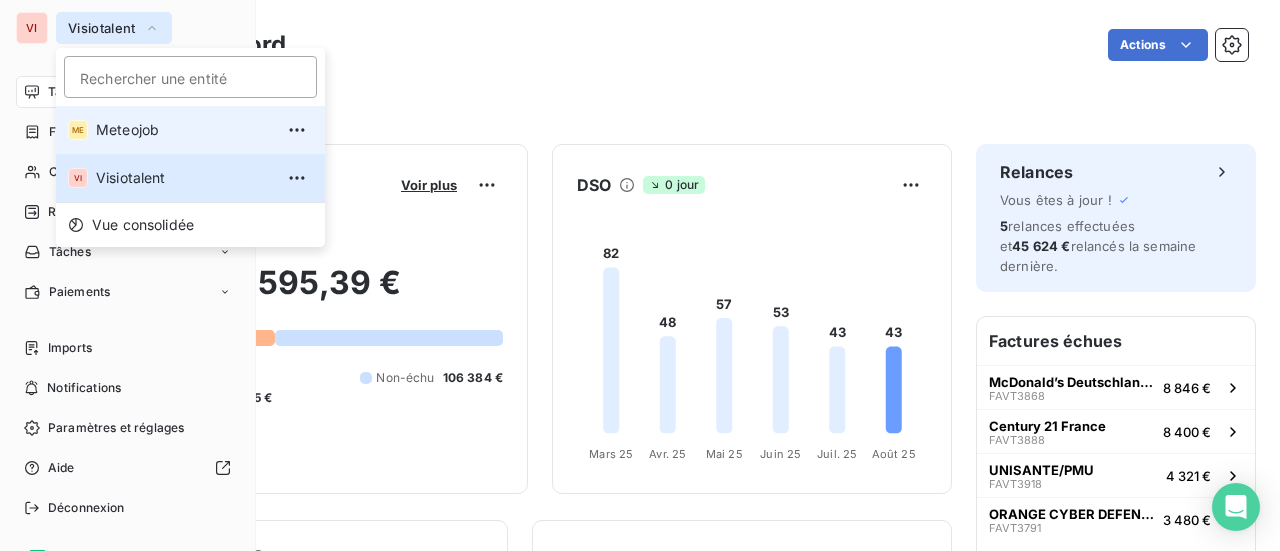 click on "Meteojob" at bounding box center (184, 130) 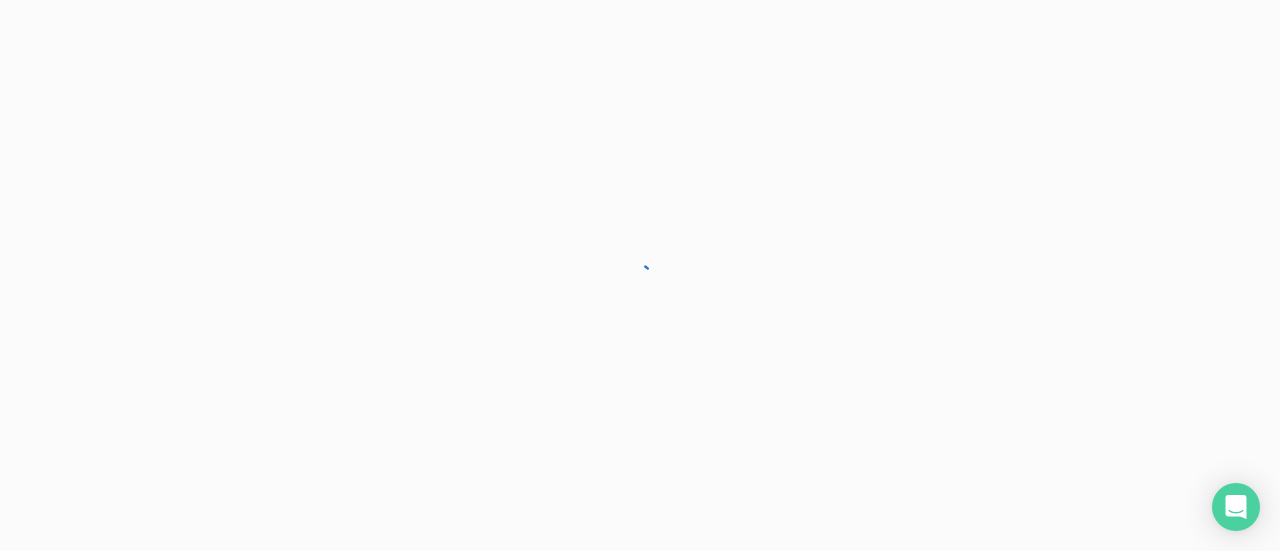 scroll, scrollTop: 0, scrollLeft: 0, axis: both 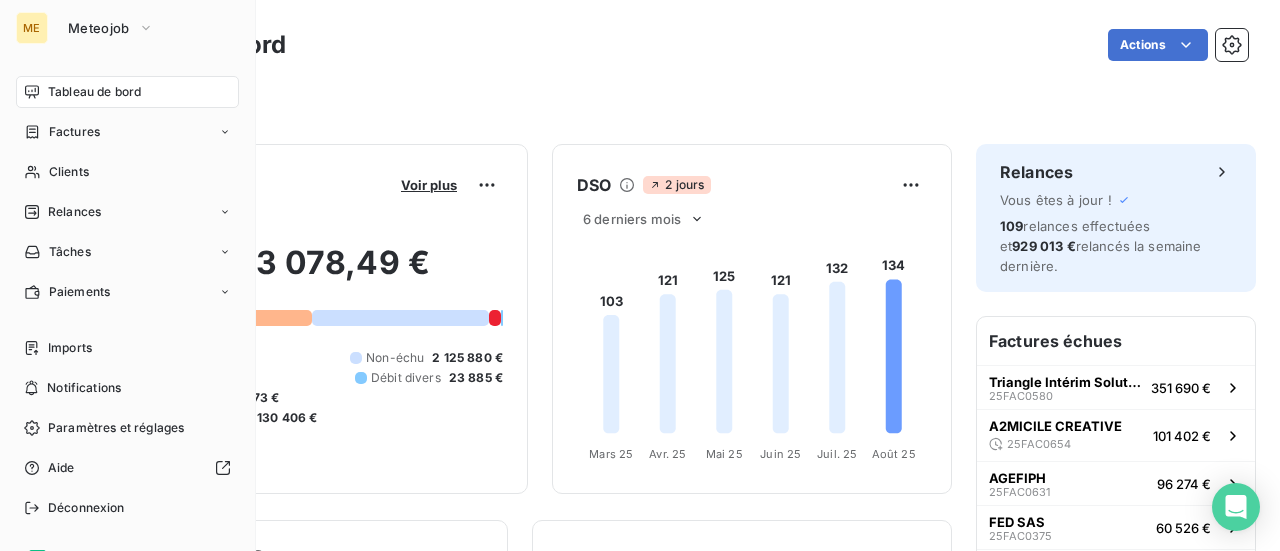 click on "Tableau de bord" at bounding box center (94, 92) 